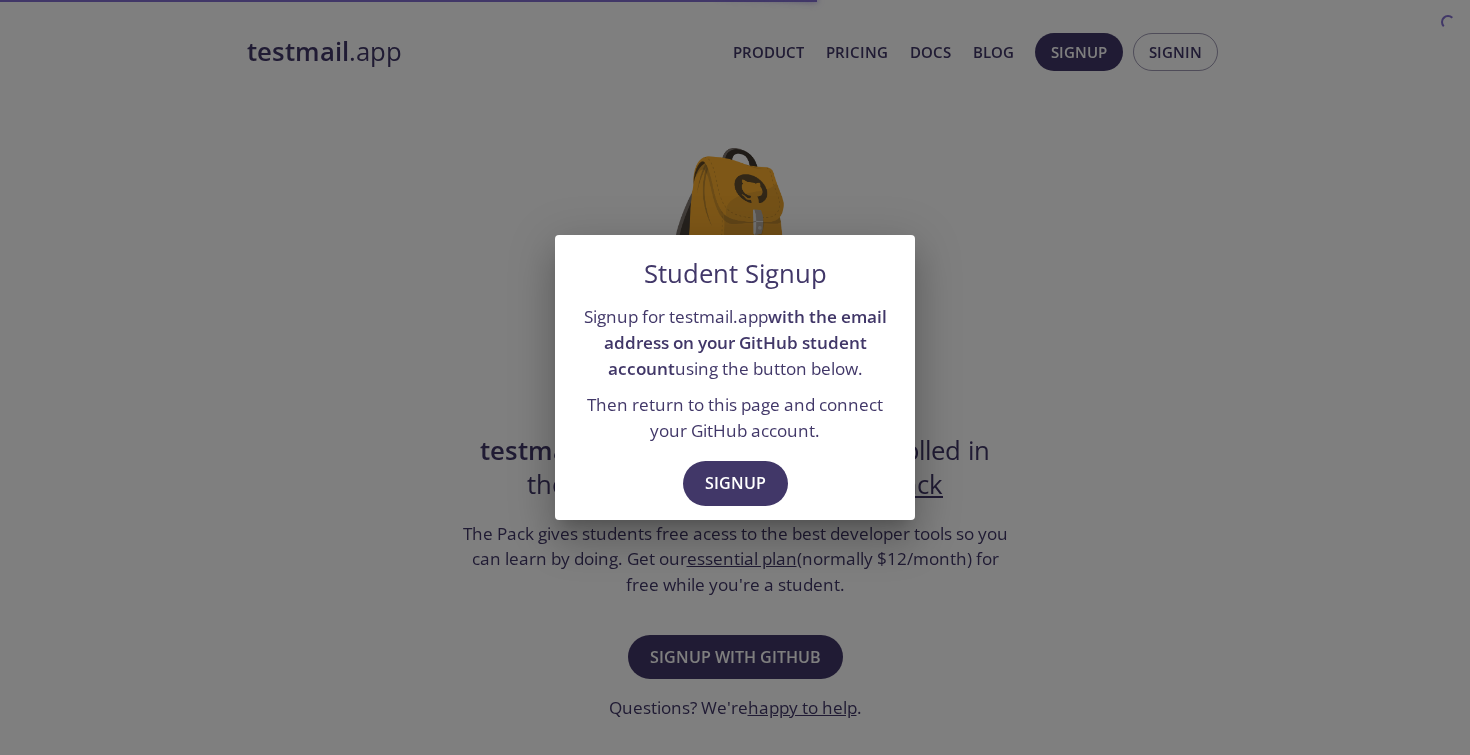 scroll, scrollTop: 0, scrollLeft: 0, axis: both 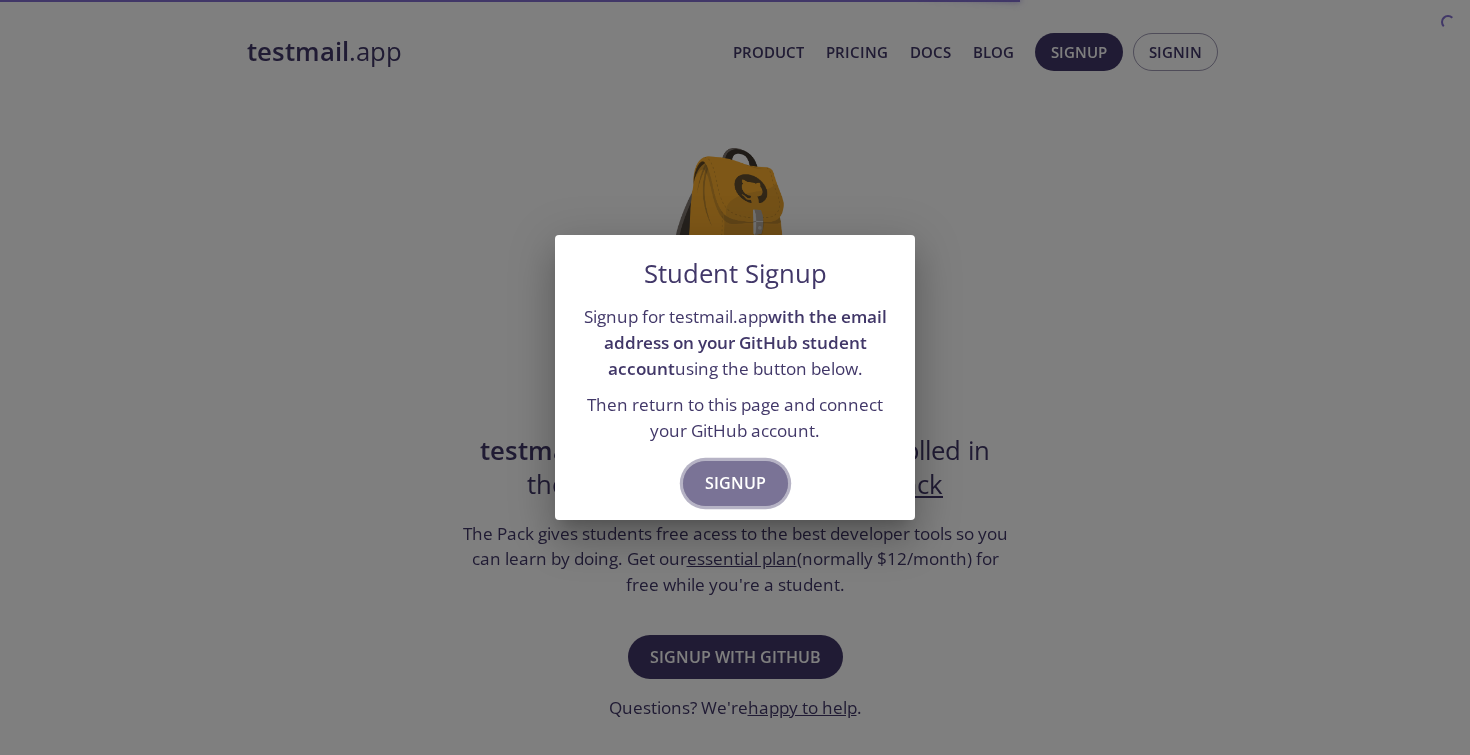 click on "Signup" at bounding box center (735, 483) 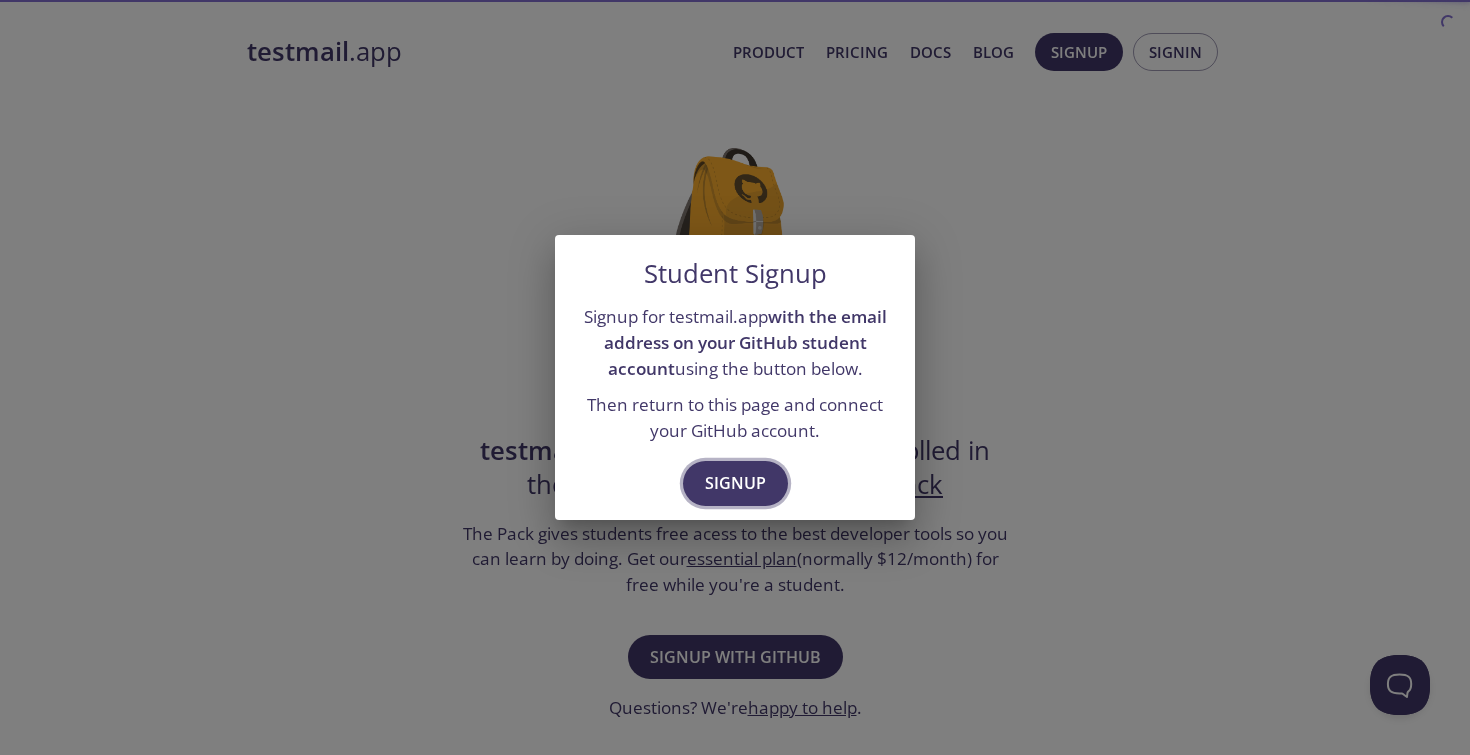 scroll, scrollTop: 0, scrollLeft: 0, axis: both 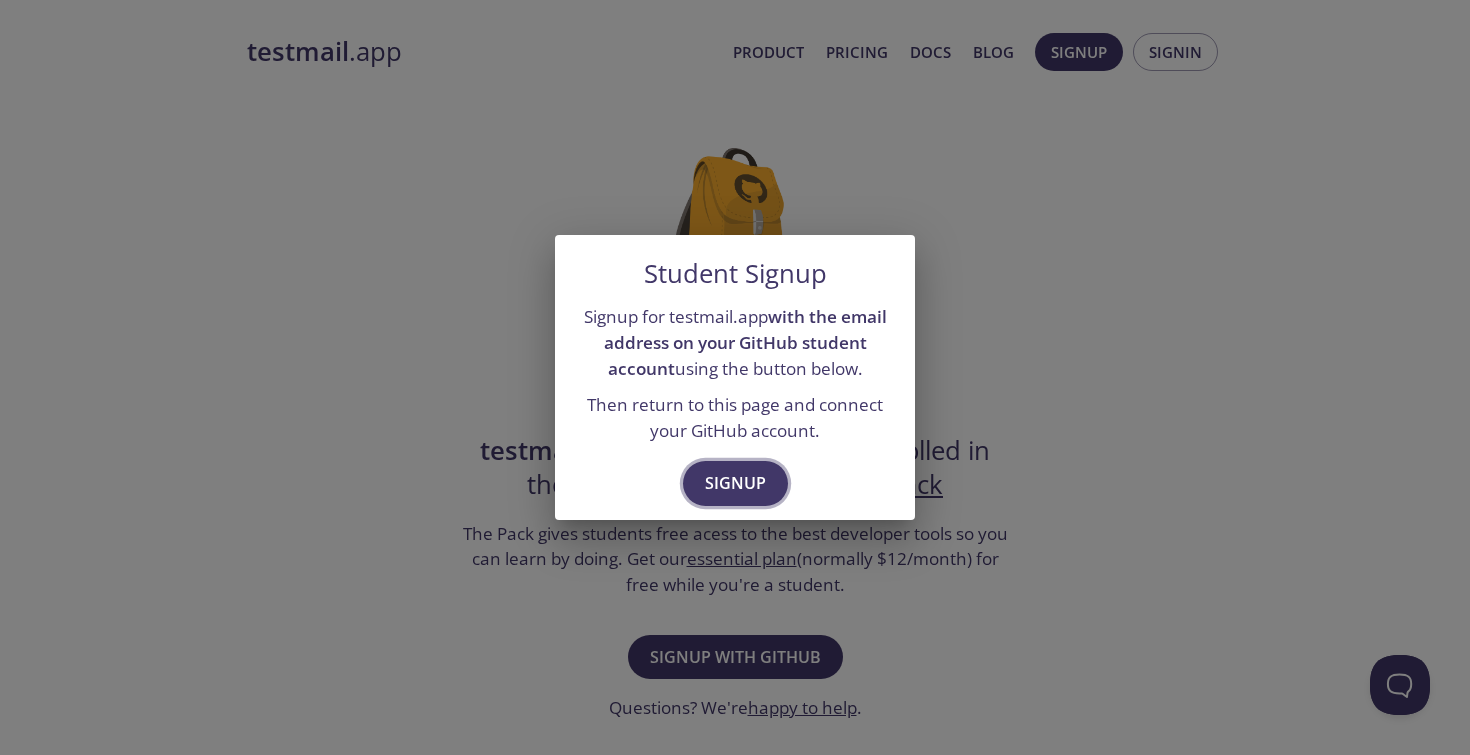 click on "Signup" at bounding box center [735, 483] 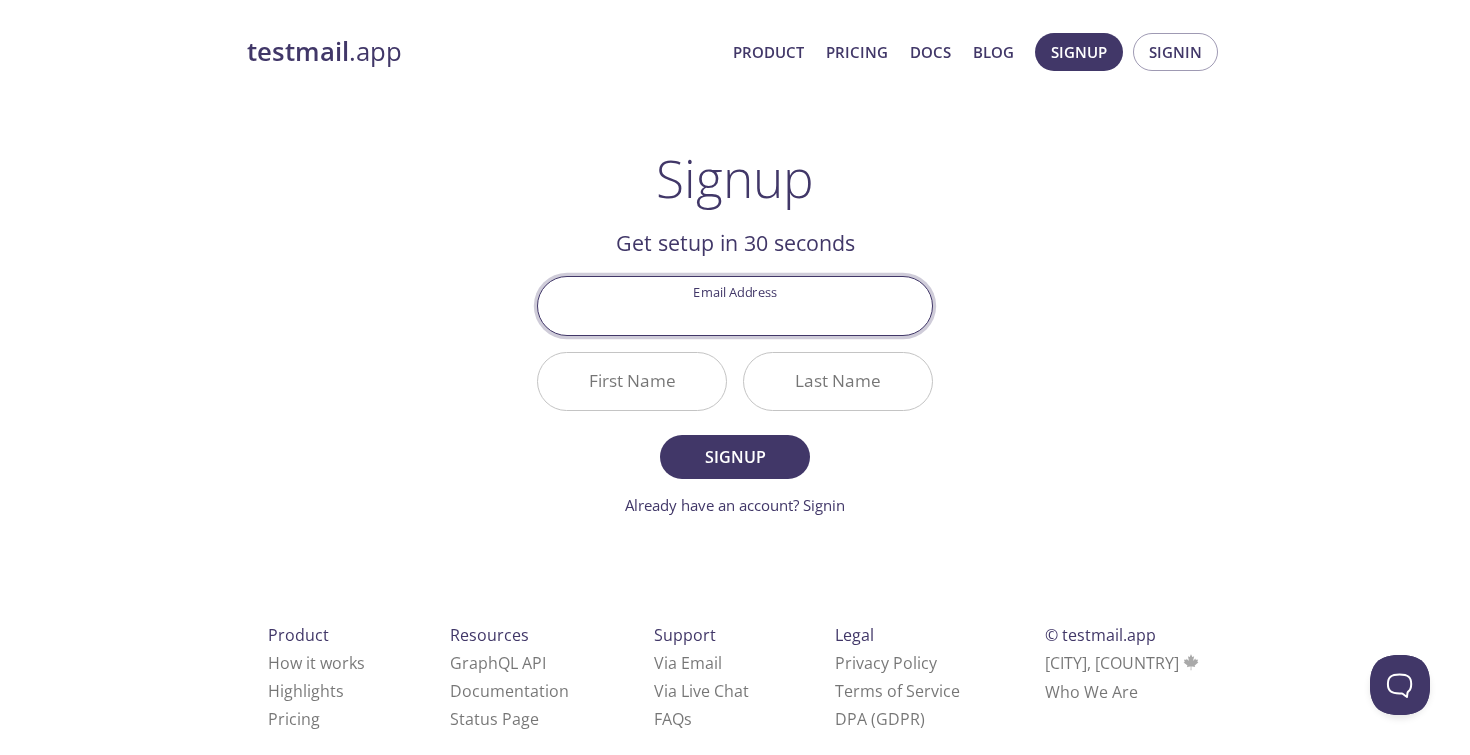 click on "Email Address" at bounding box center (735, 305) 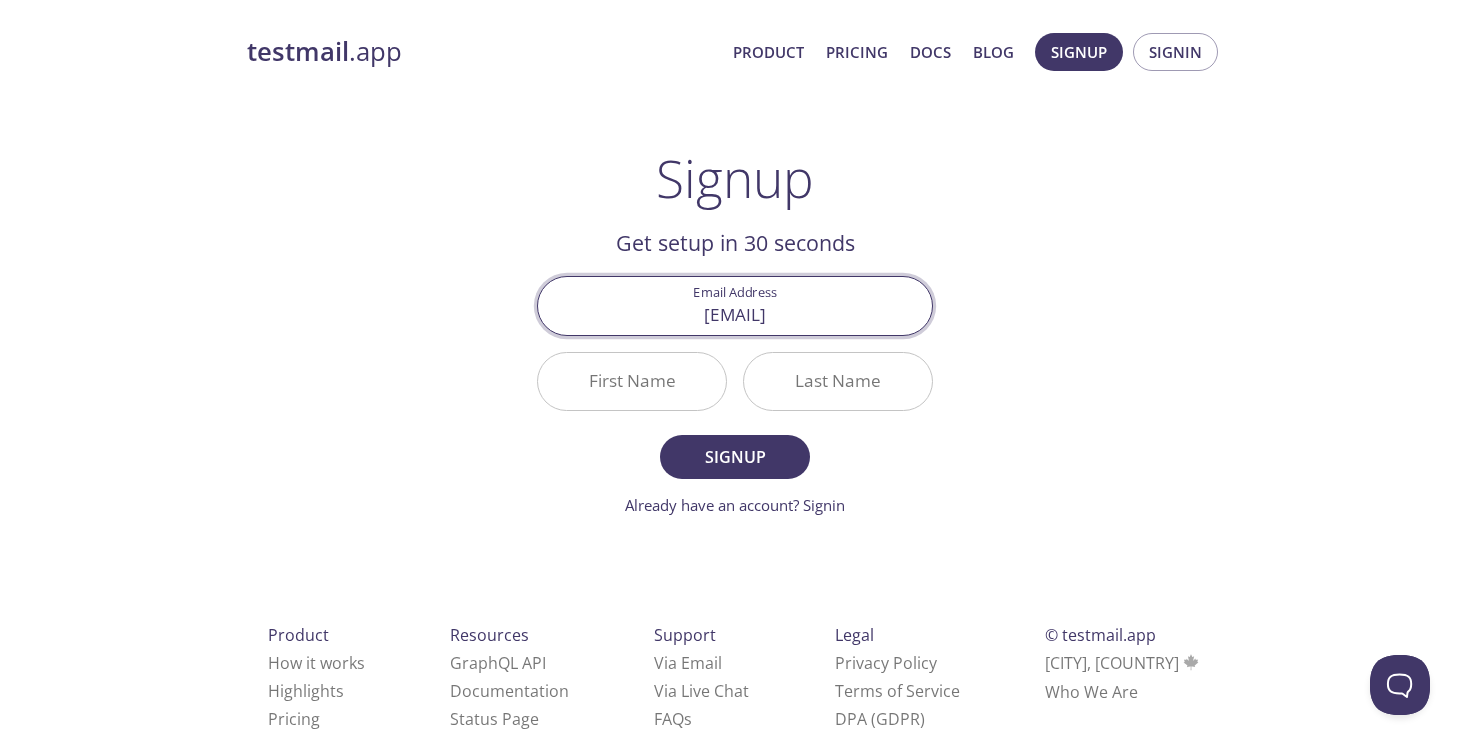 click on "First Name" at bounding box center (632, 381) 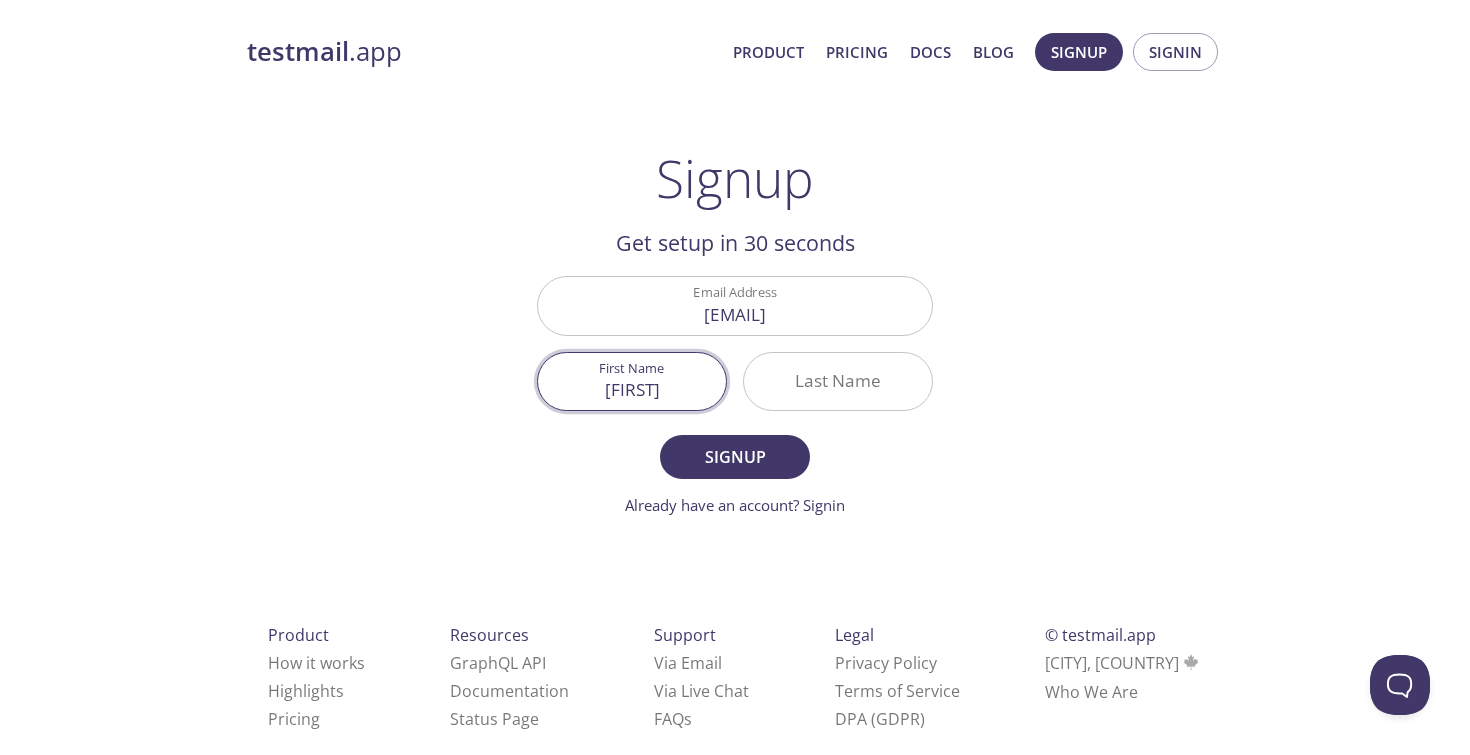 type on "[LAST]" 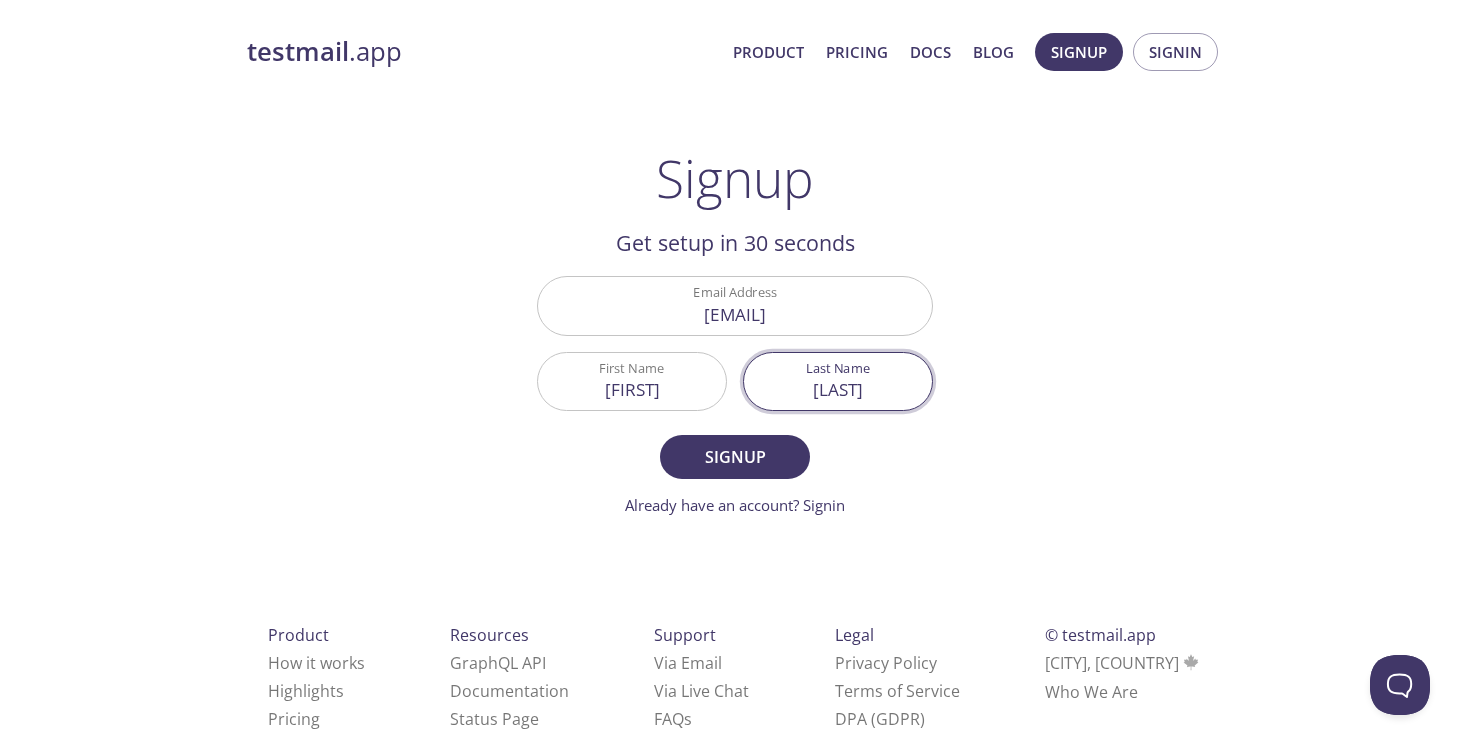 type on "[LAST]" 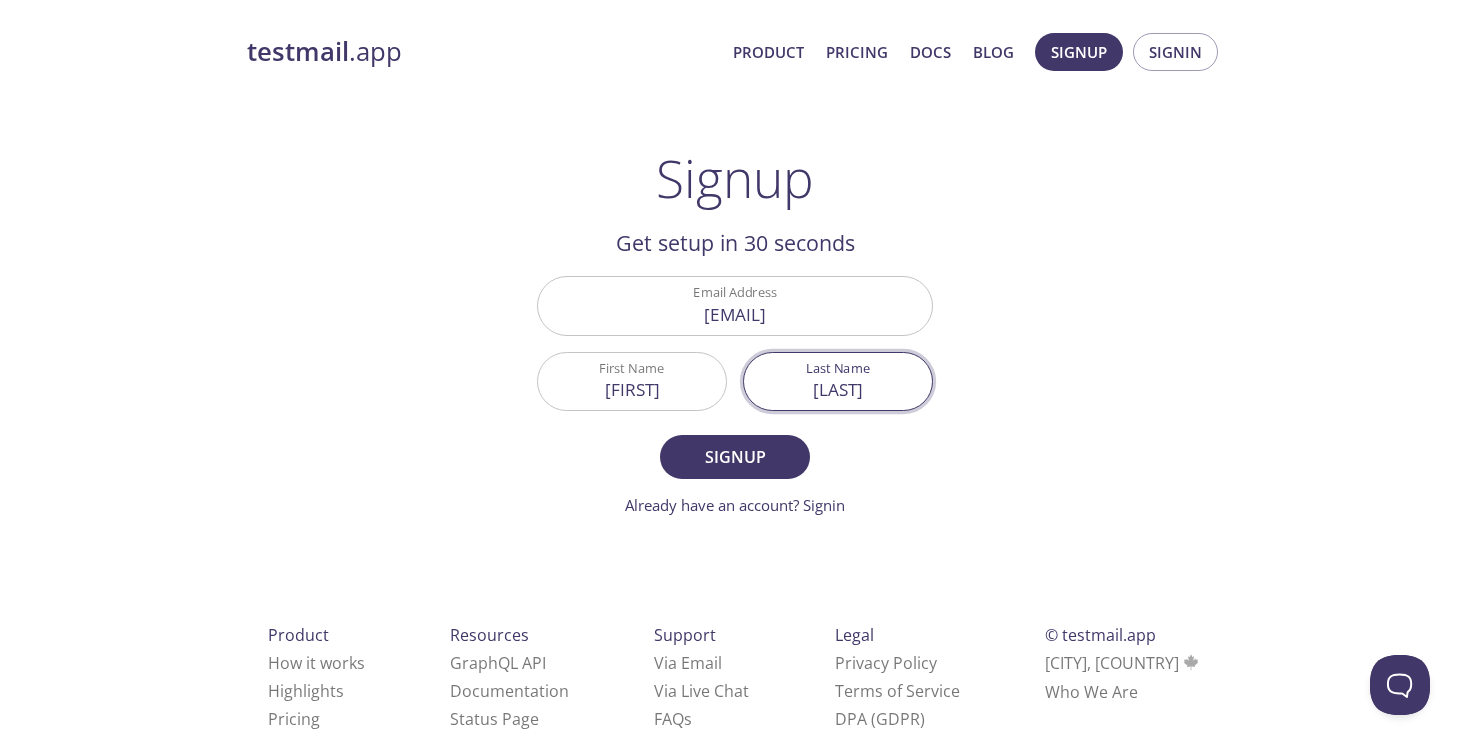 type 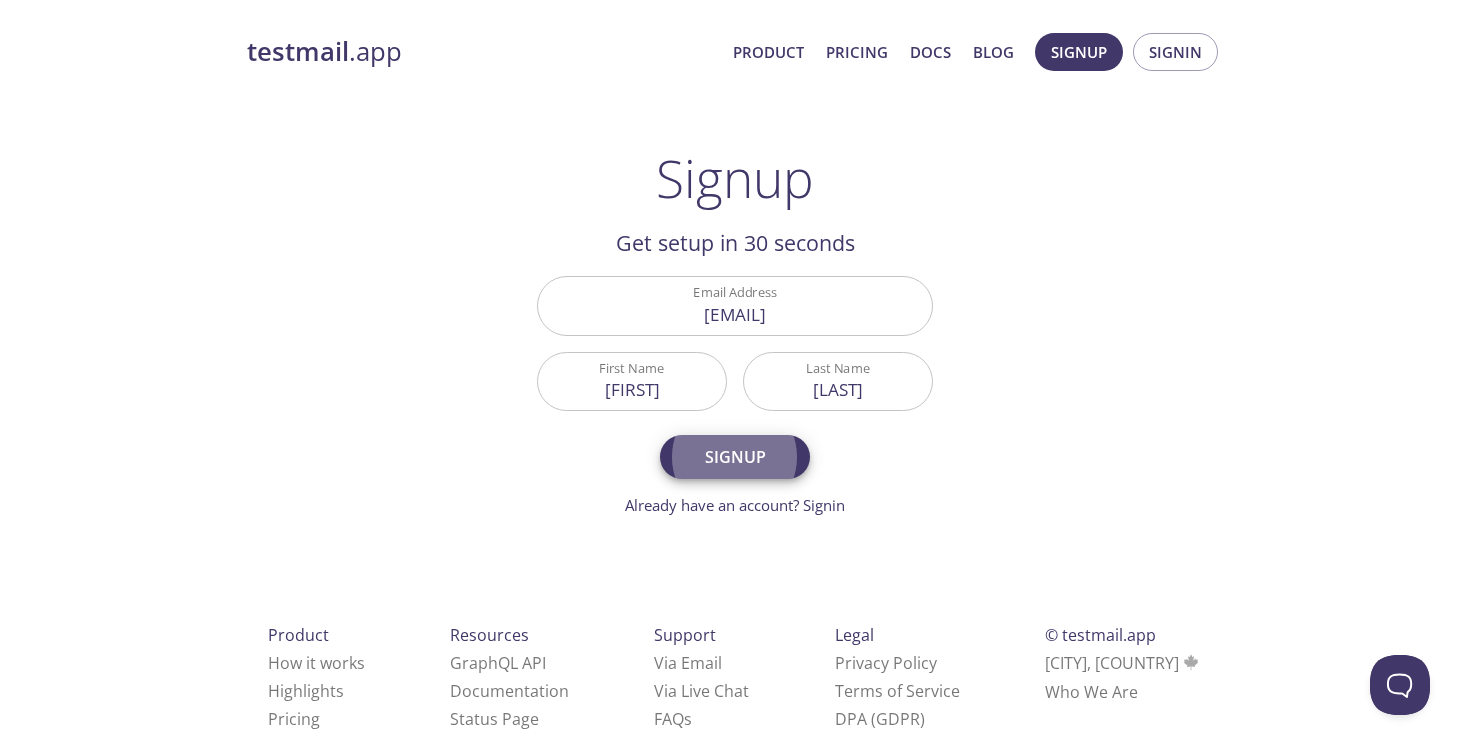 click on "Signup" at bounding box center (735, 457) 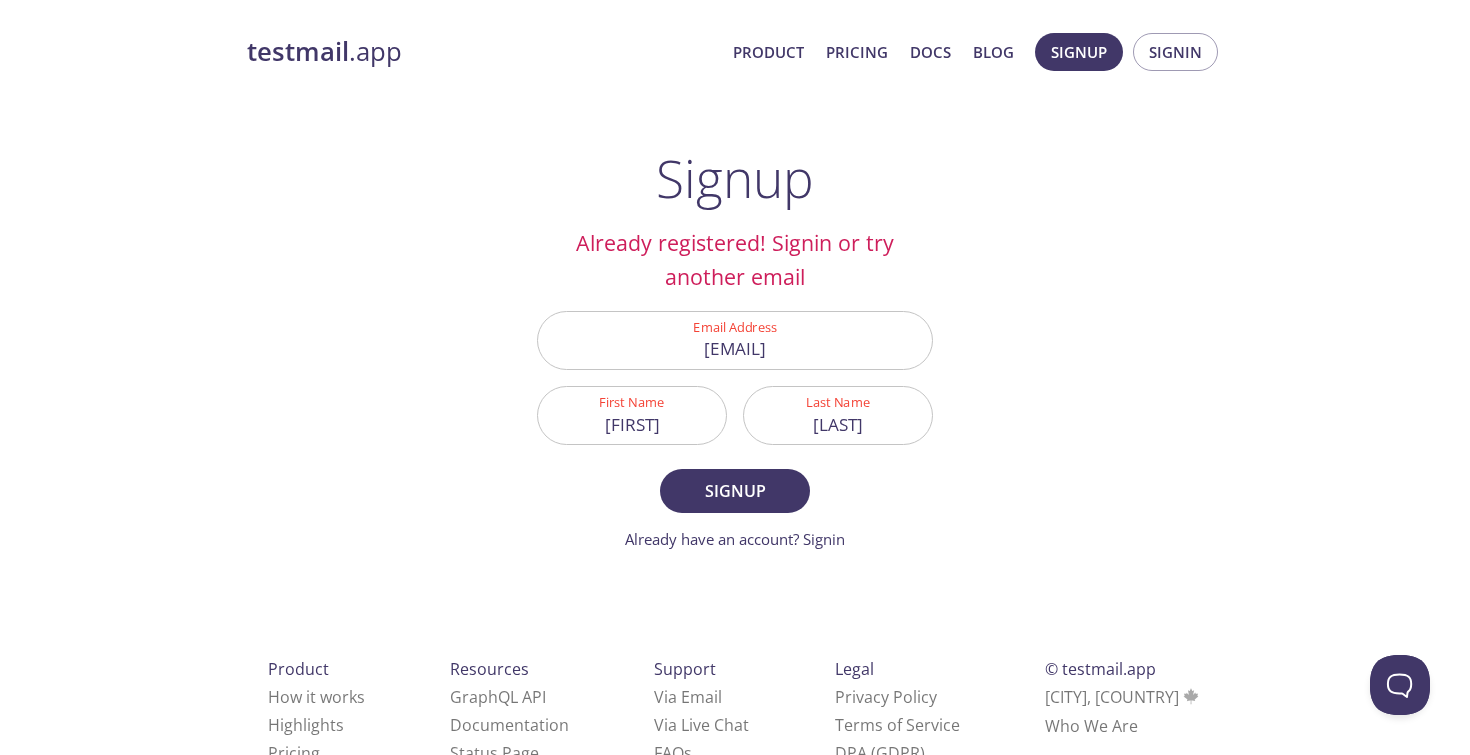 click on "testmail .app Product Pricing Docs Blog Signup Signin Signup Already registered! Signin or try another email Email Address kishanyadav2093@gmail.com First Name KISHAN Last Name YADAV Signup Already have an account? Signin Check your email inbox Email Verification Code Confirm Didn't receive anything? Resend email Product How it works Highlights Pricing Resources GraphQL API Documentation Status Page Support Via Email Via Live Chat FAQ s Legal Privacy Policy Terms of Service DPA (GDPR) © testmail.app Toronto, Canada Who We Are" at bounding box center [735, 421] 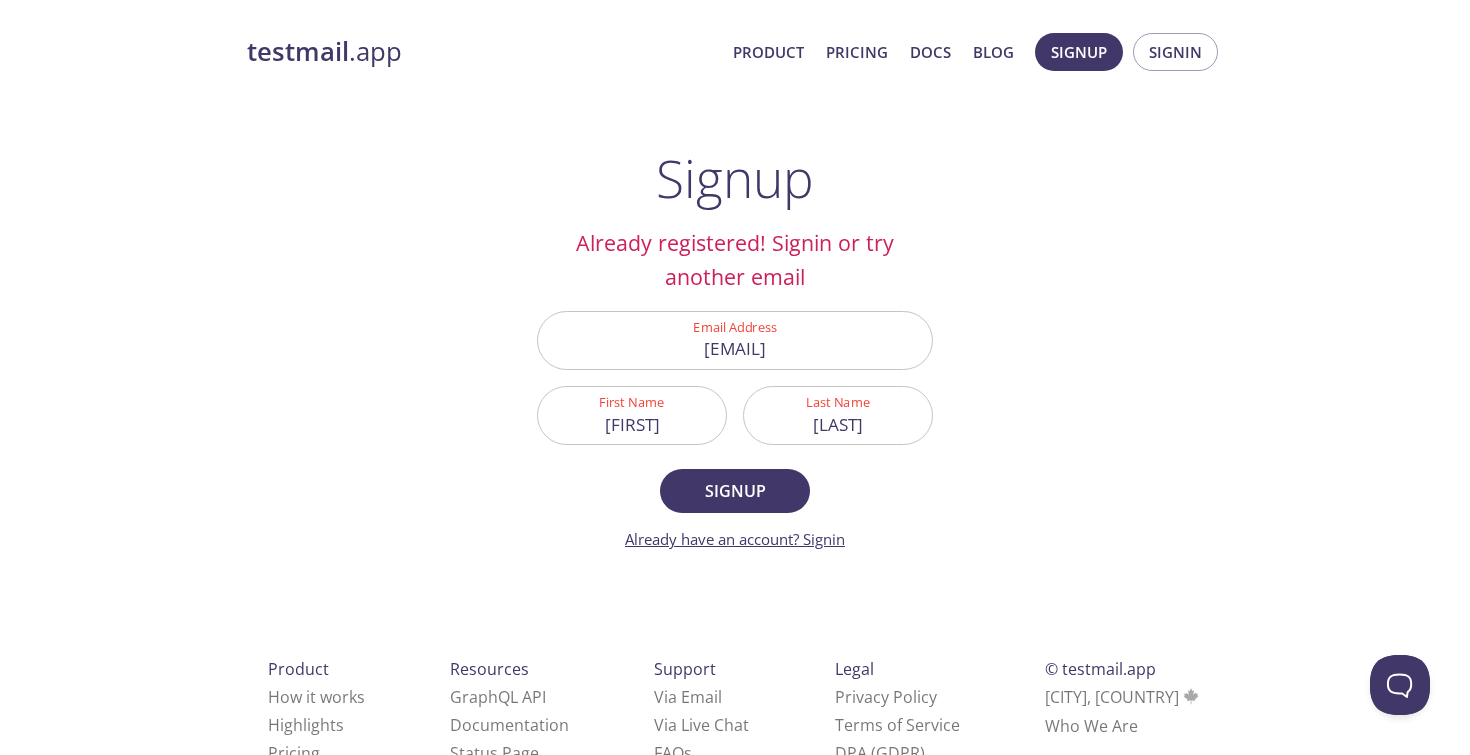 click on "Already have an account? Signin" at bounding box center (735, 539) 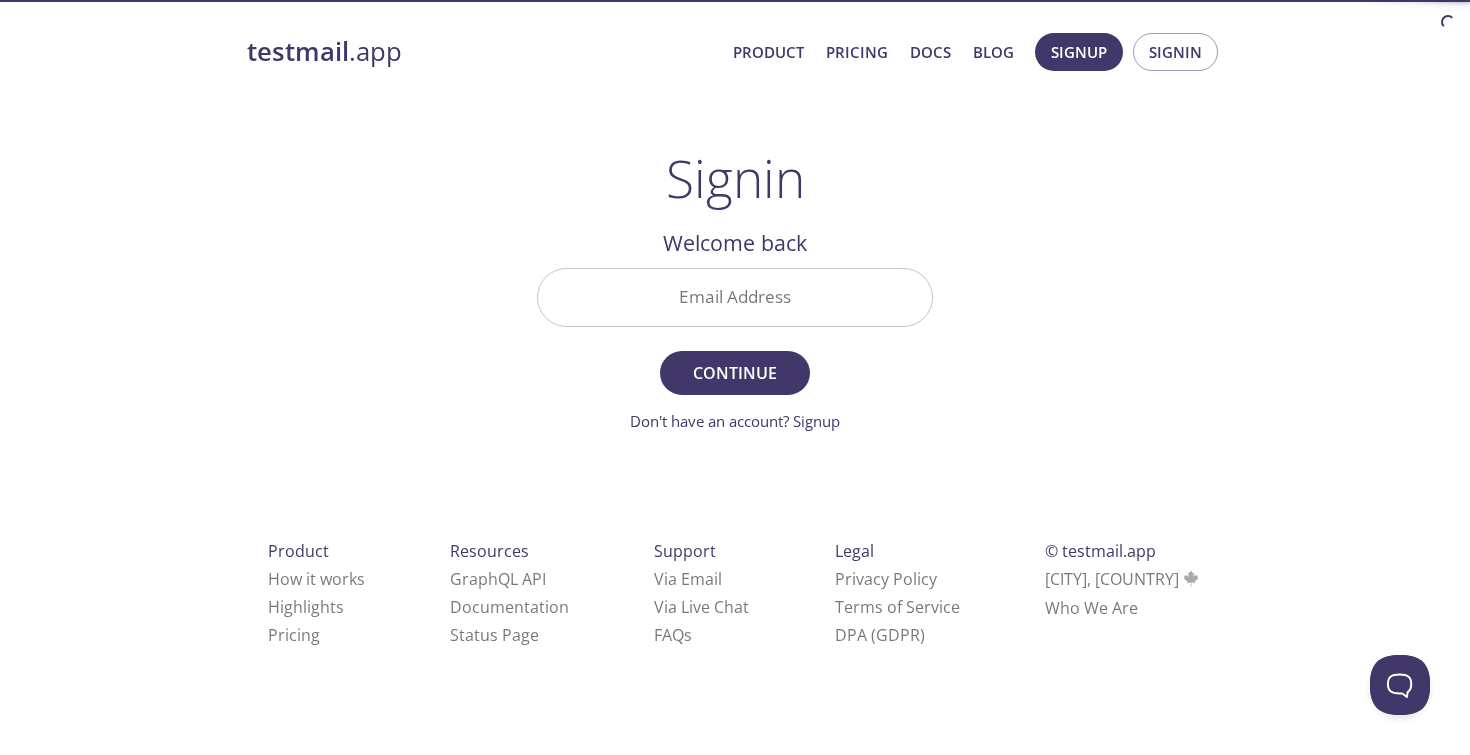 click on "Email Address" at bounding box center [735, 297] 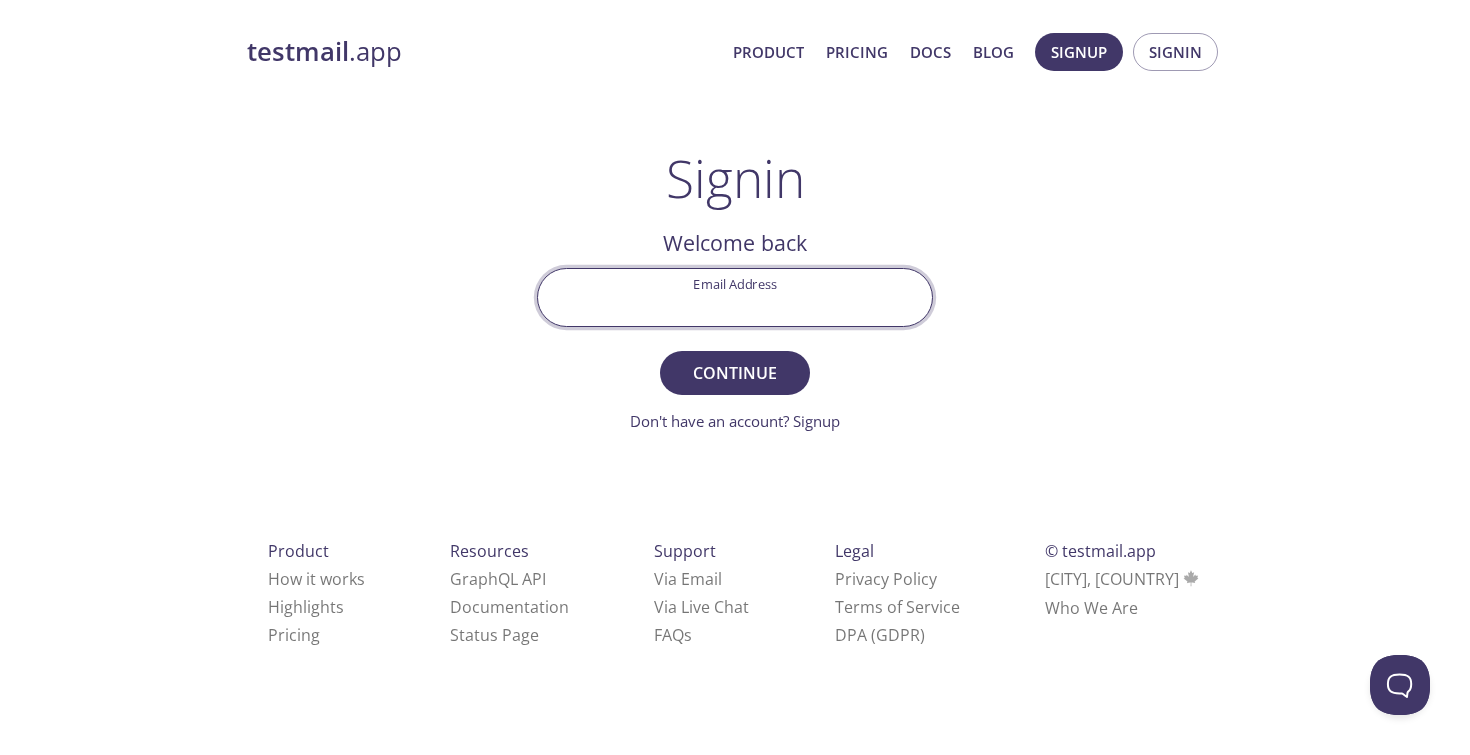 type on "[EMAIL]" 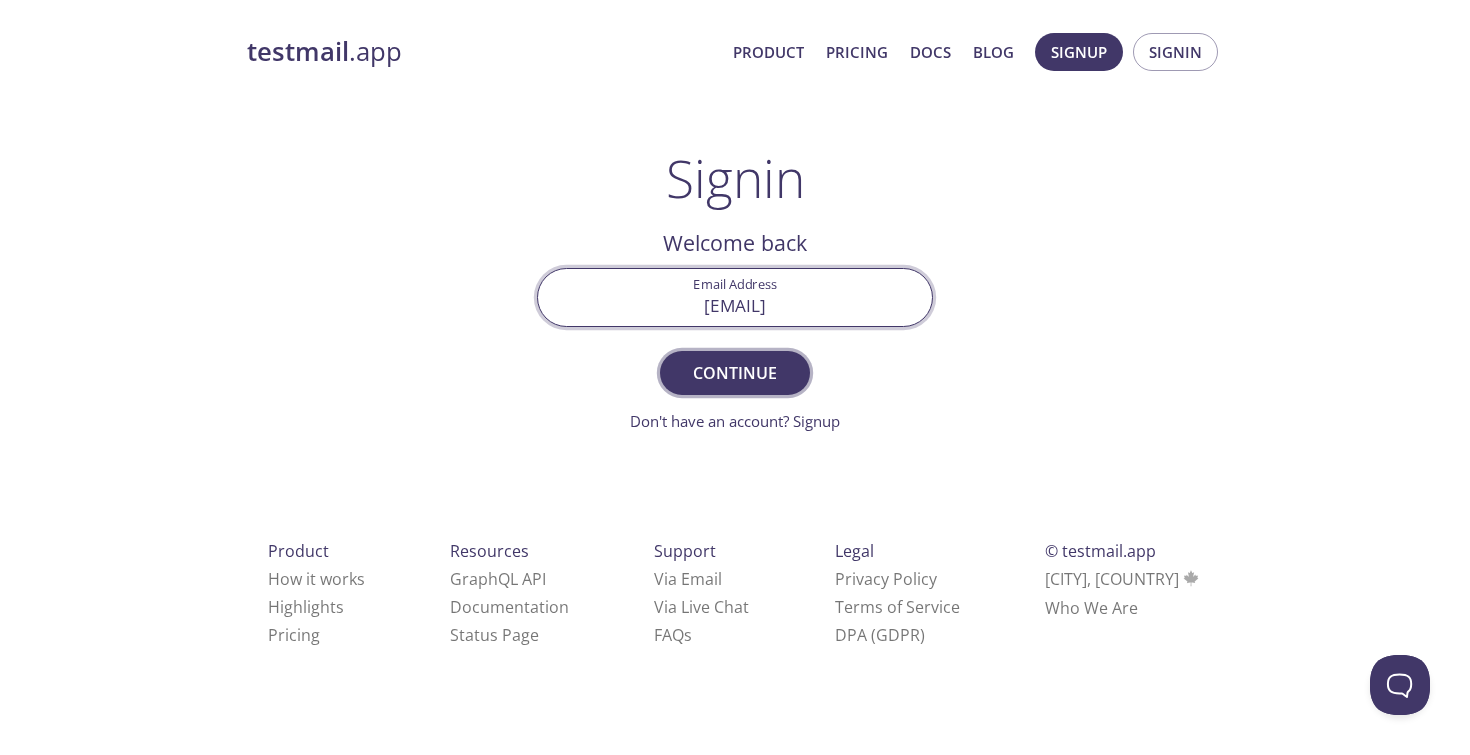 click on "Continue" at bounding box center [735, 373] 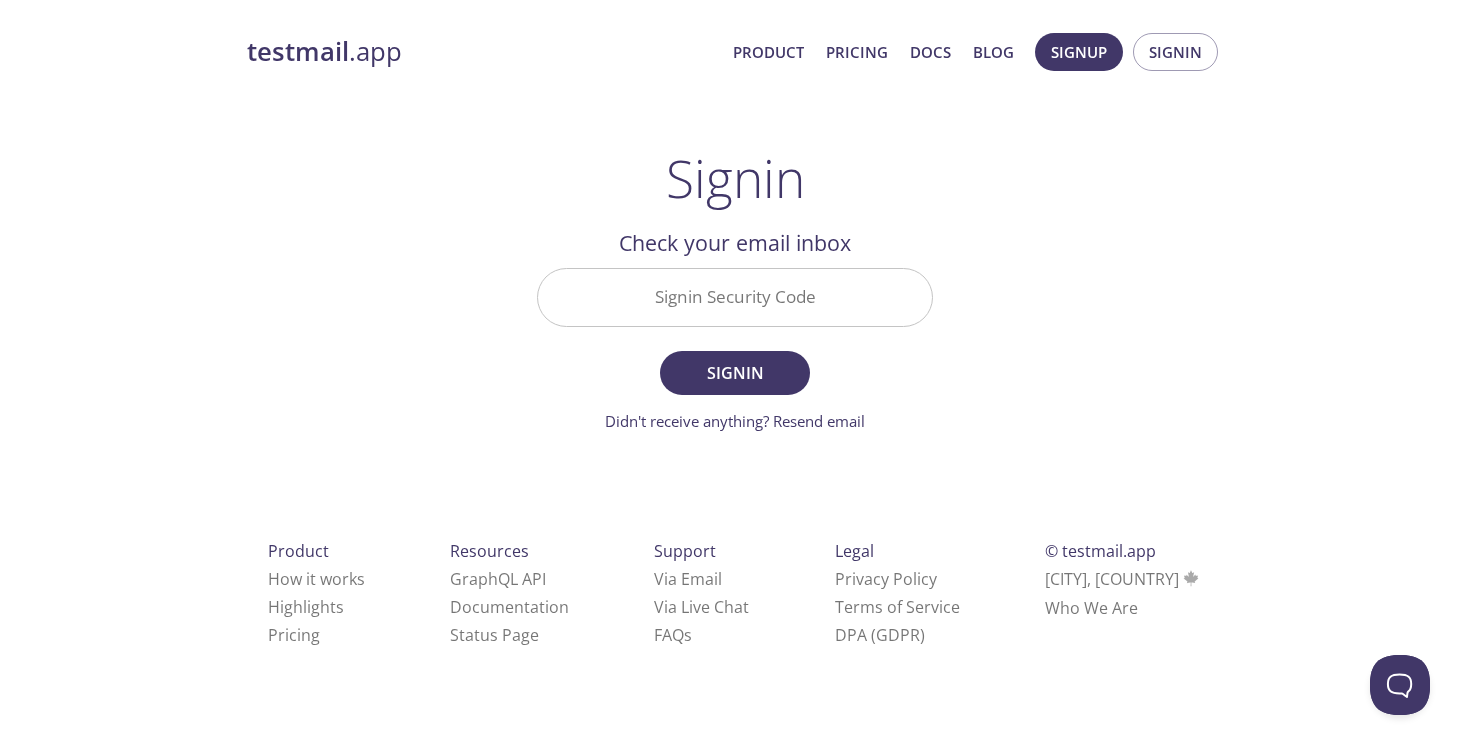 click on "Signin Security Code" at bounding box center (735, 297) 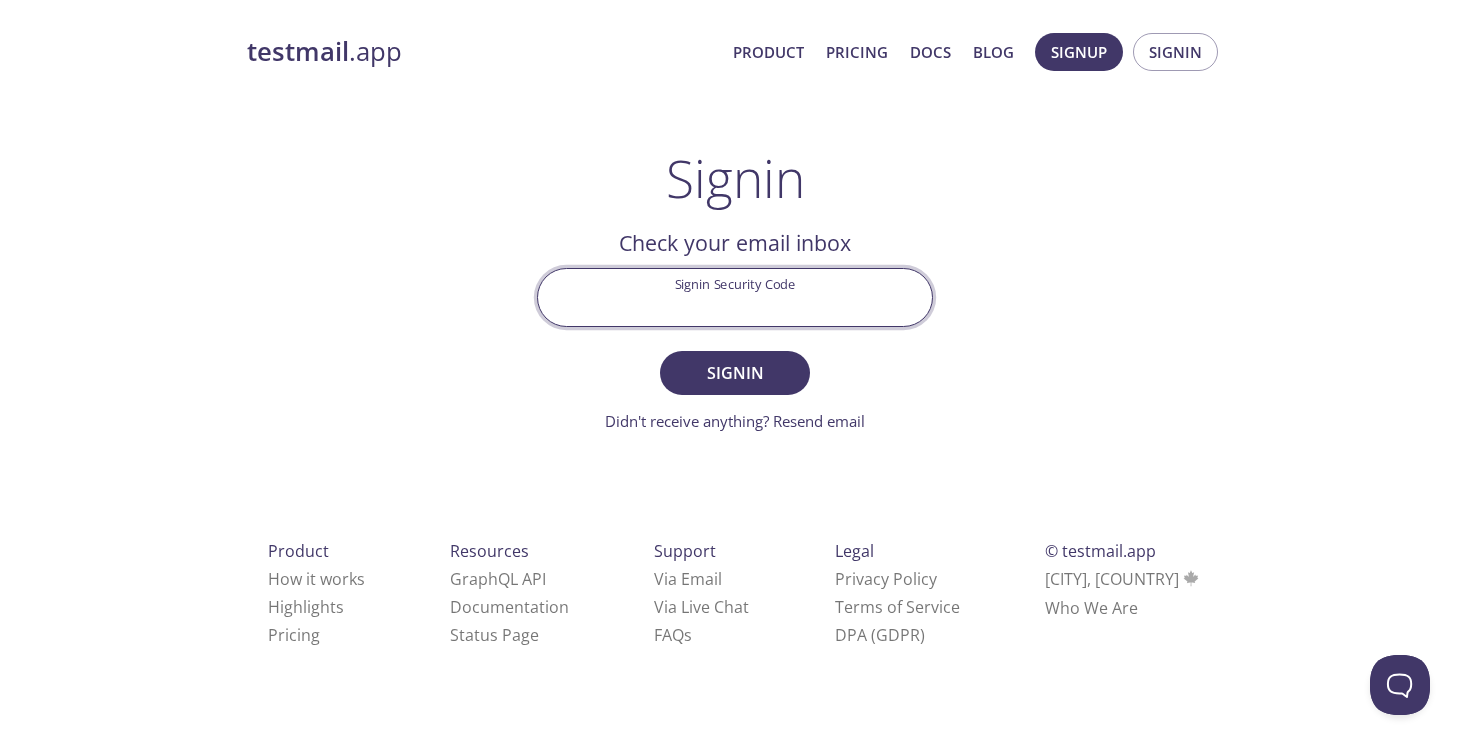 paste on "JDFPLJV" 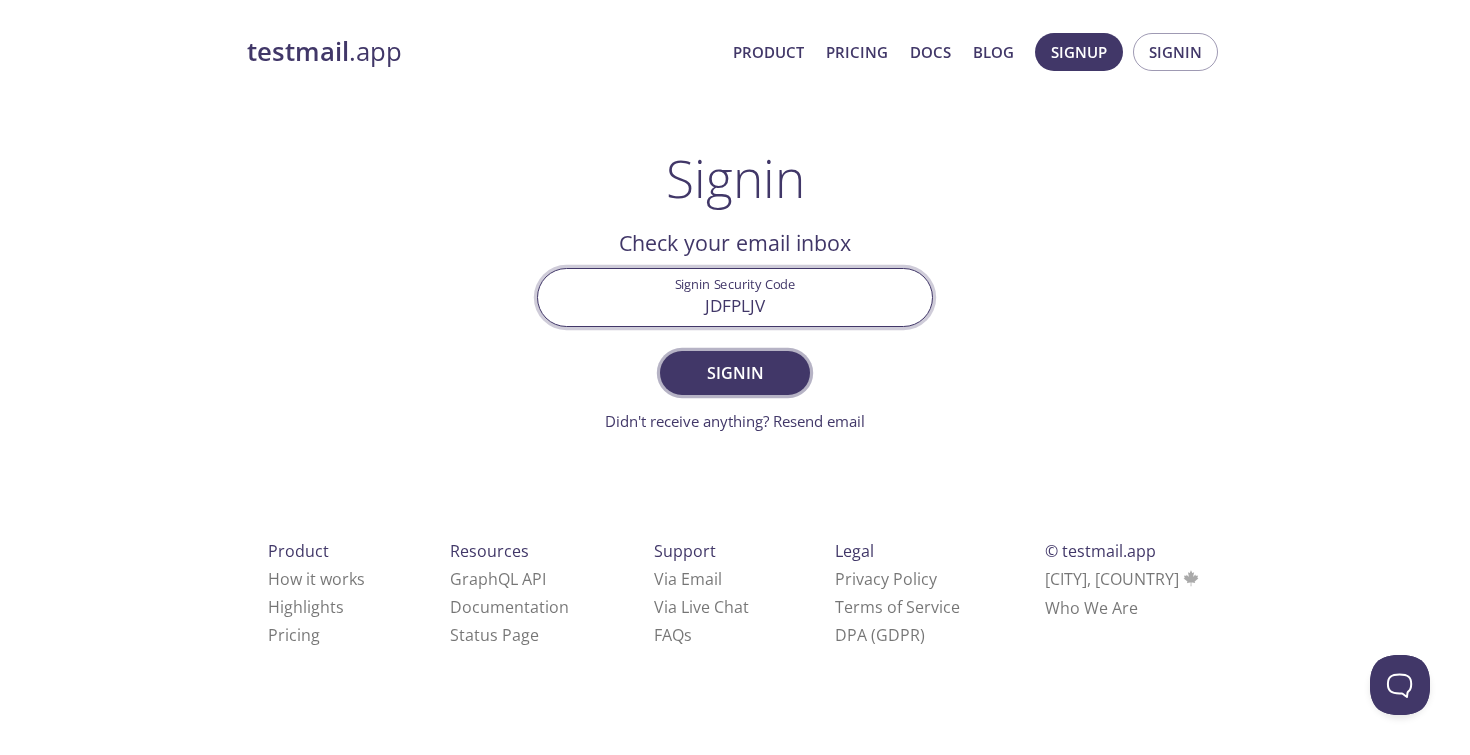 type on "JDFPLJV" 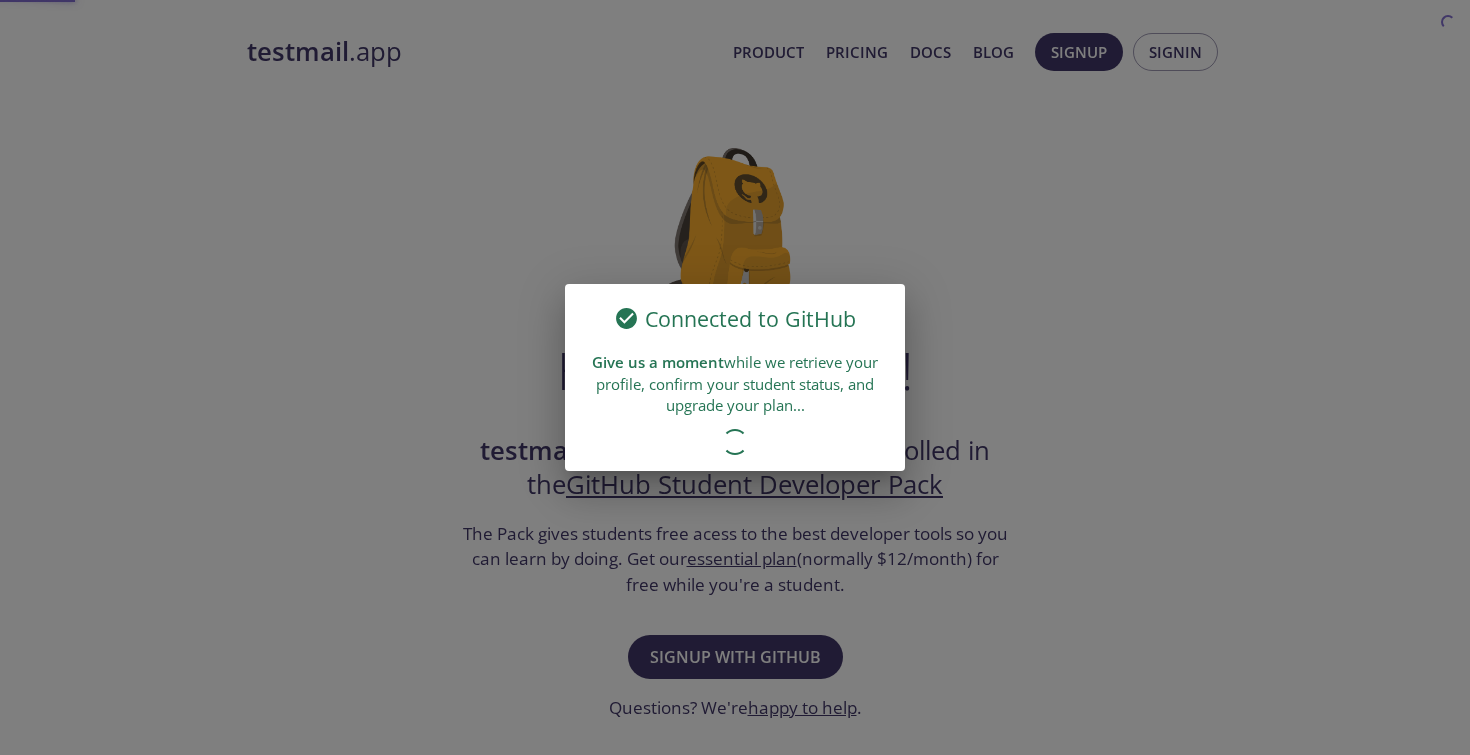 scroll, scrollTop: 0, scrollLeft: 0, axis: both 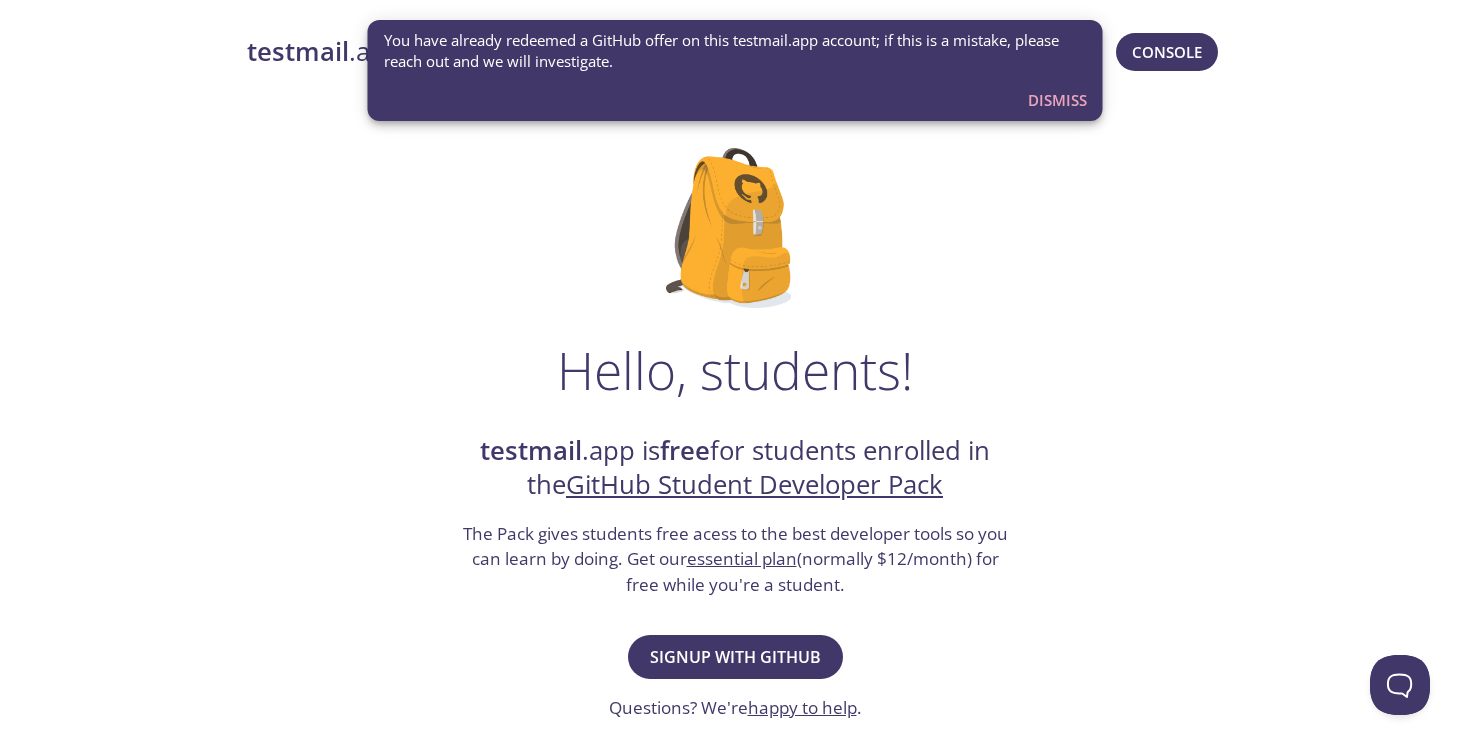 click on "Dismiss" at bounding box center [1057, 100] 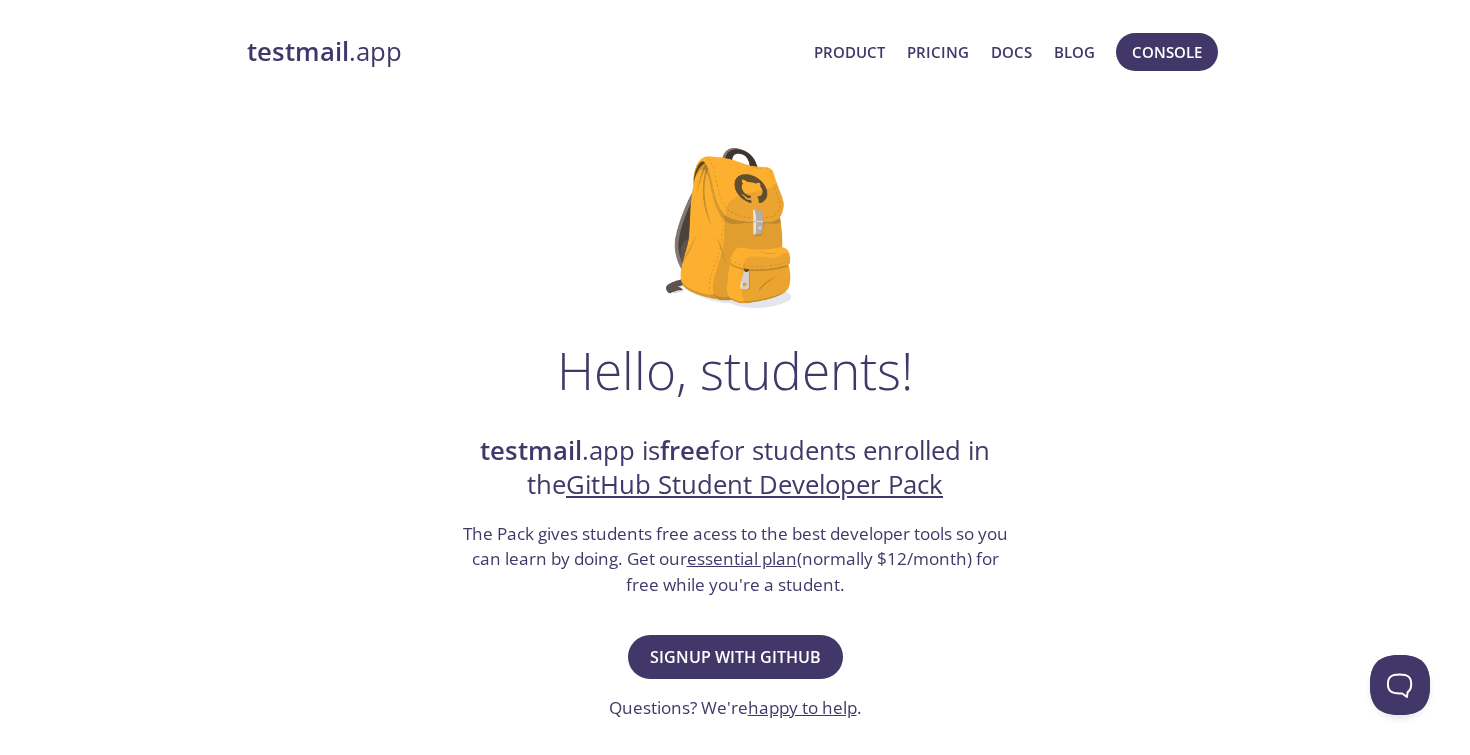 scroll, scrollTop: 0, scrollLeft: 0, axis: both 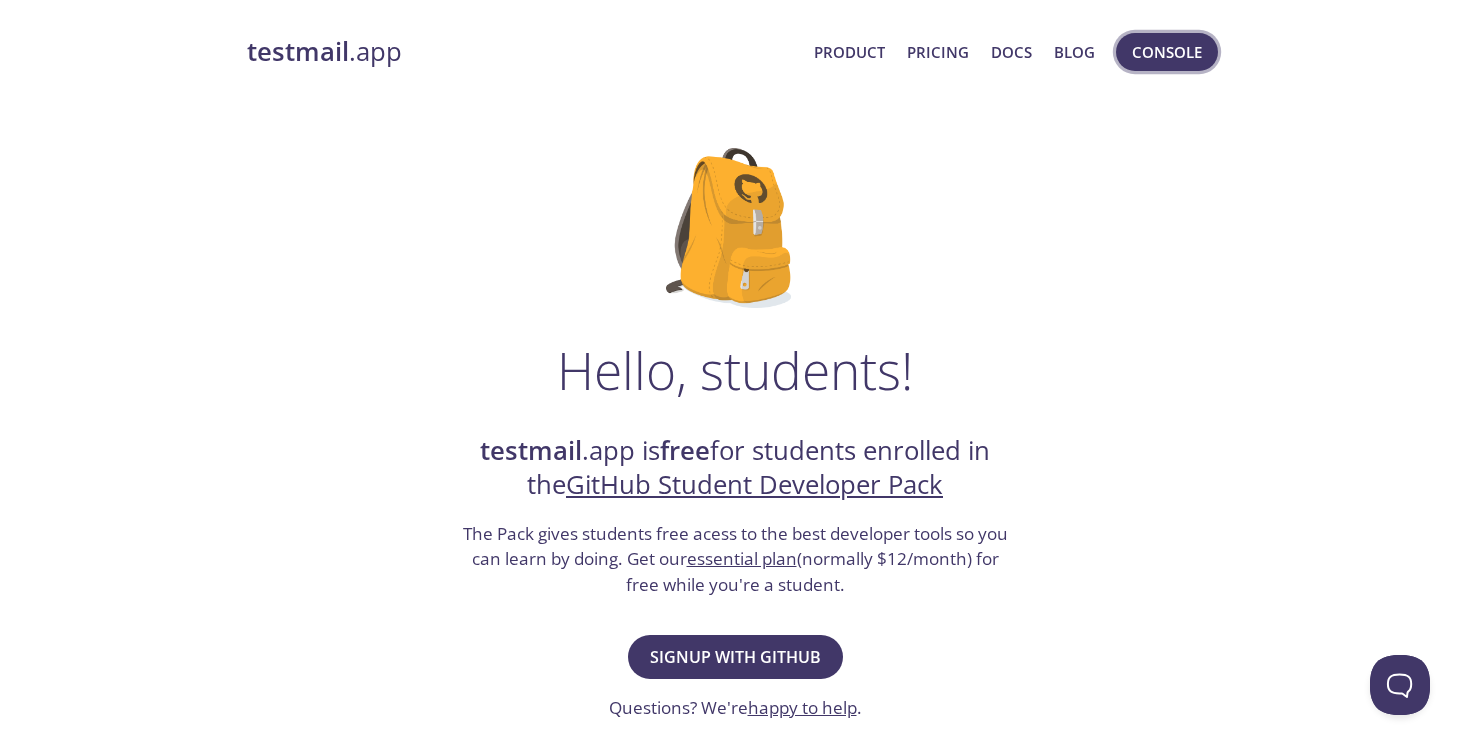 click on "Console" at bounding box center (1167, 52) 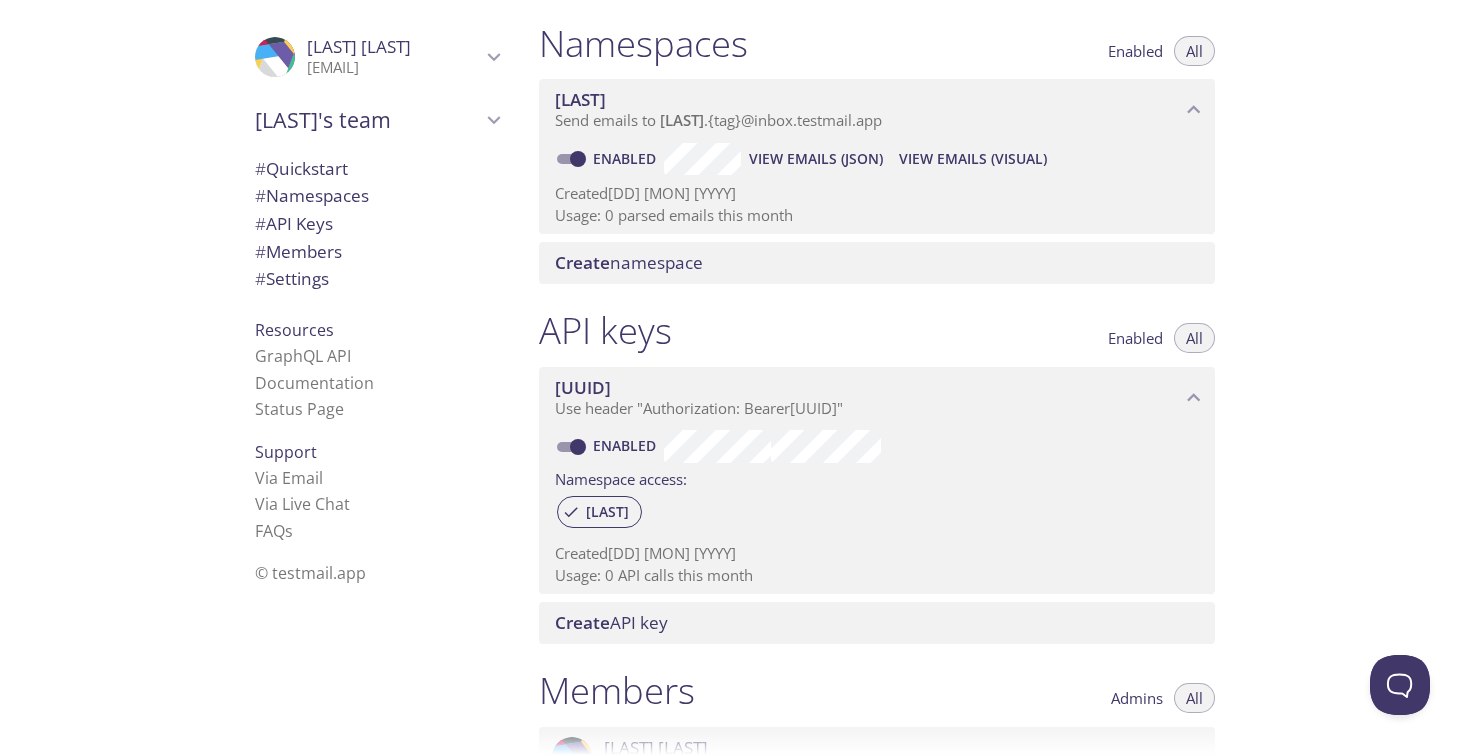 scroll, scrollTop: 0, scrollLeft: 0, axis: both 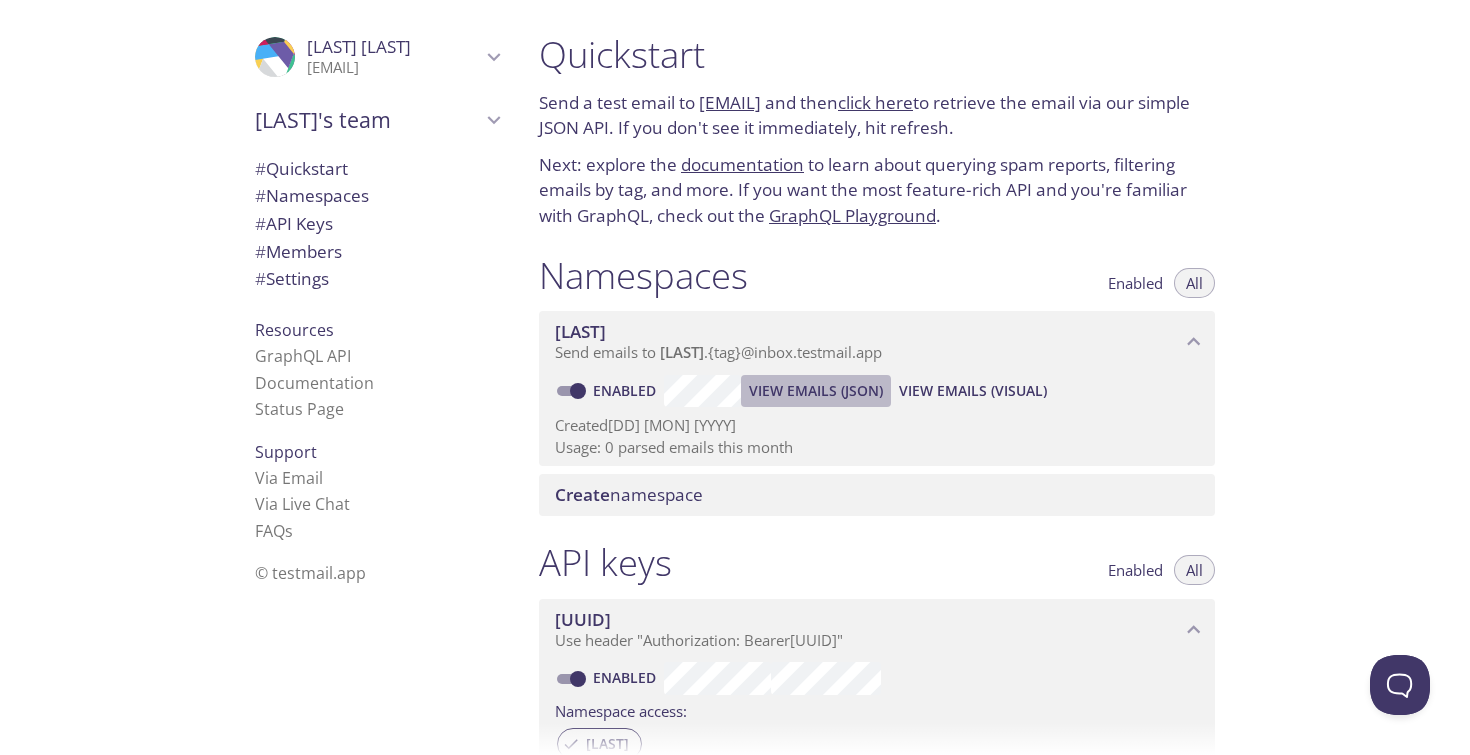 click on "View Emails (JSON)" at bounding box center (816, 391) 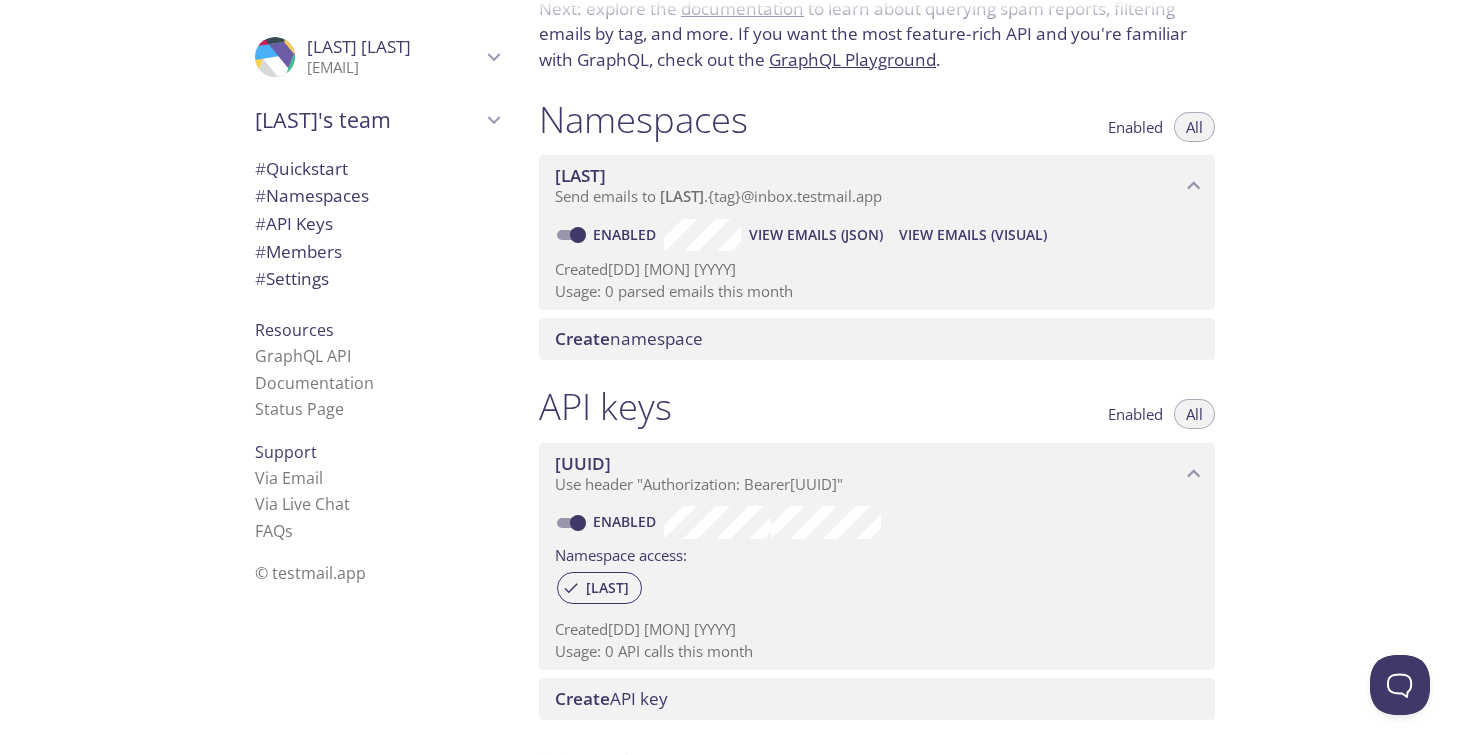 scroll, scrollTop: 161, scrollLeft: 0, axis: vertical 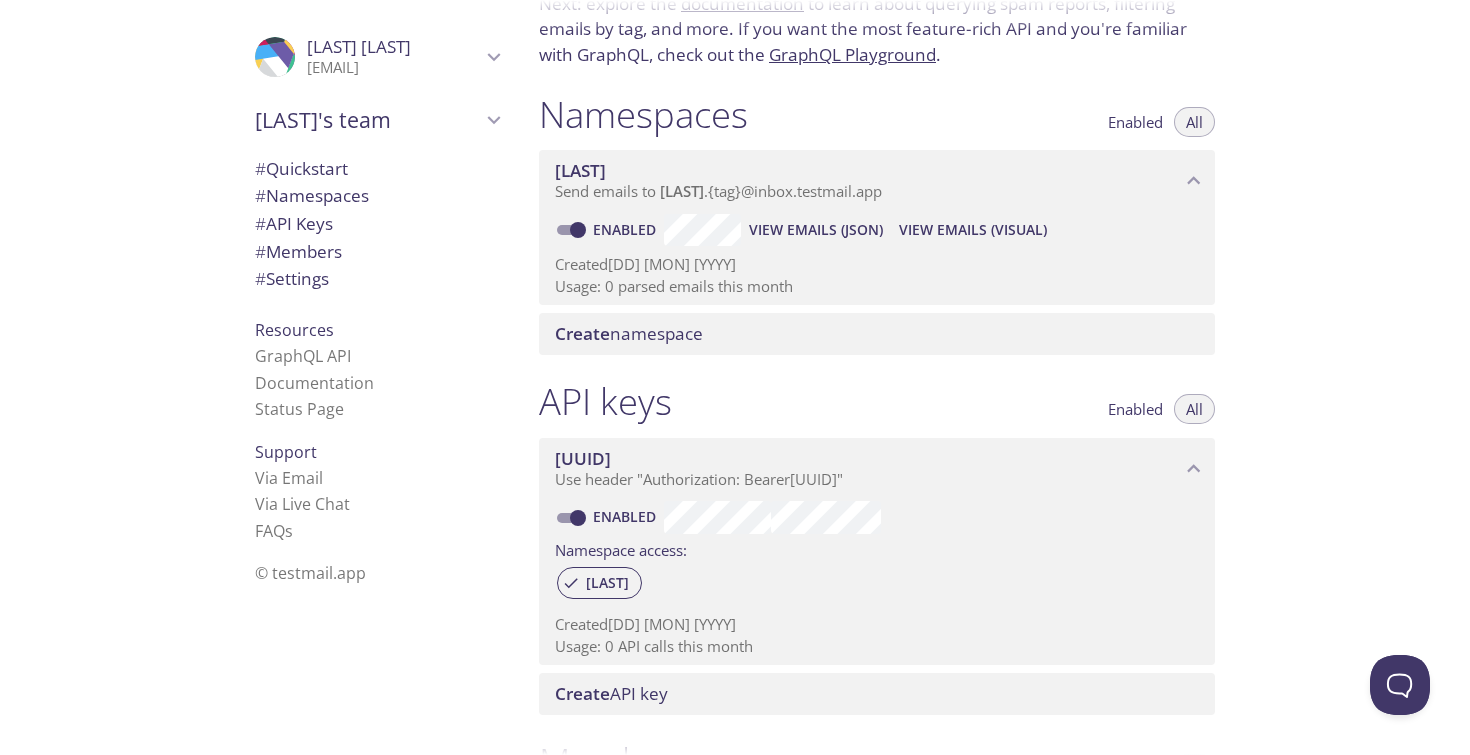 click on "Enabled" at bounding box center [578, 518] 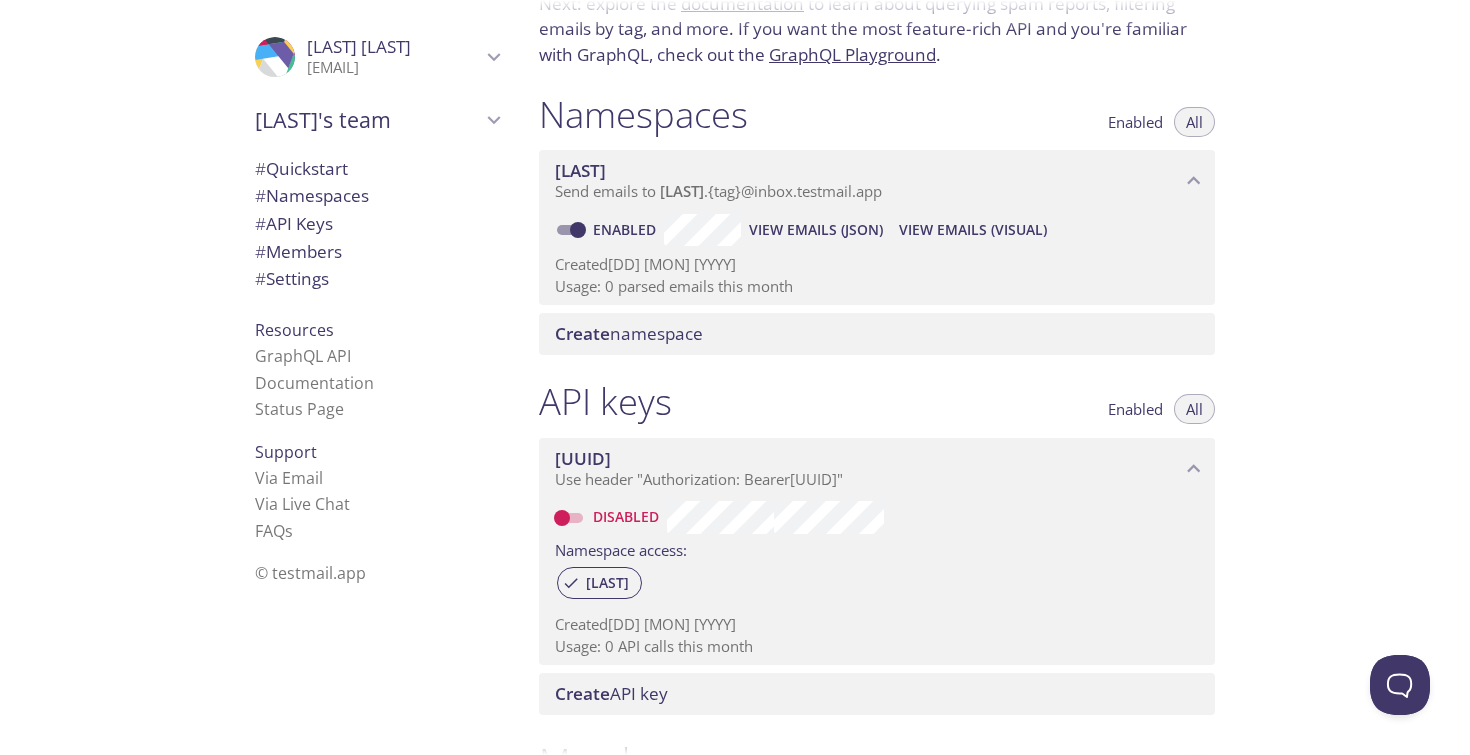 click on "Disabled" at bounding box center [562, 518] 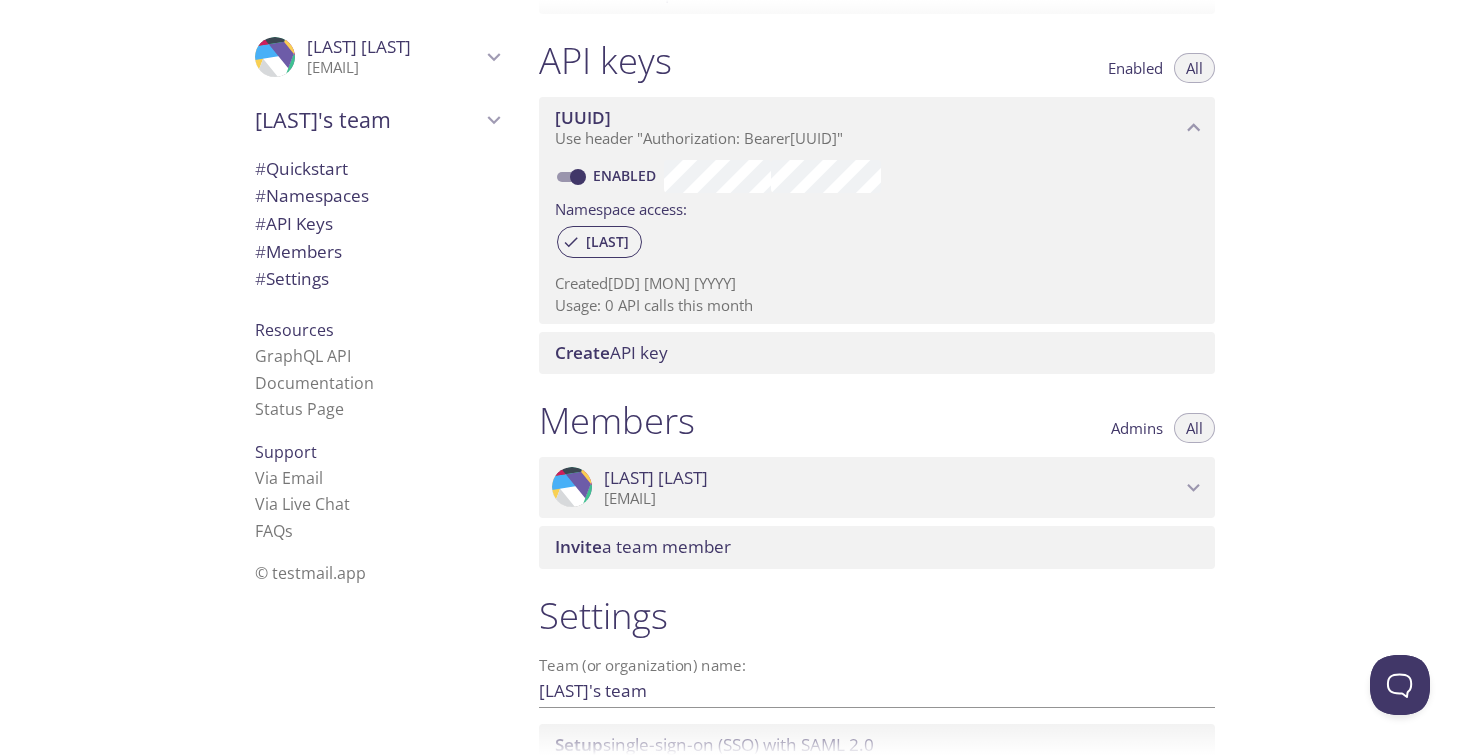 scroll, scrollTop: 513, scrollLeft: 0, axis: vertical 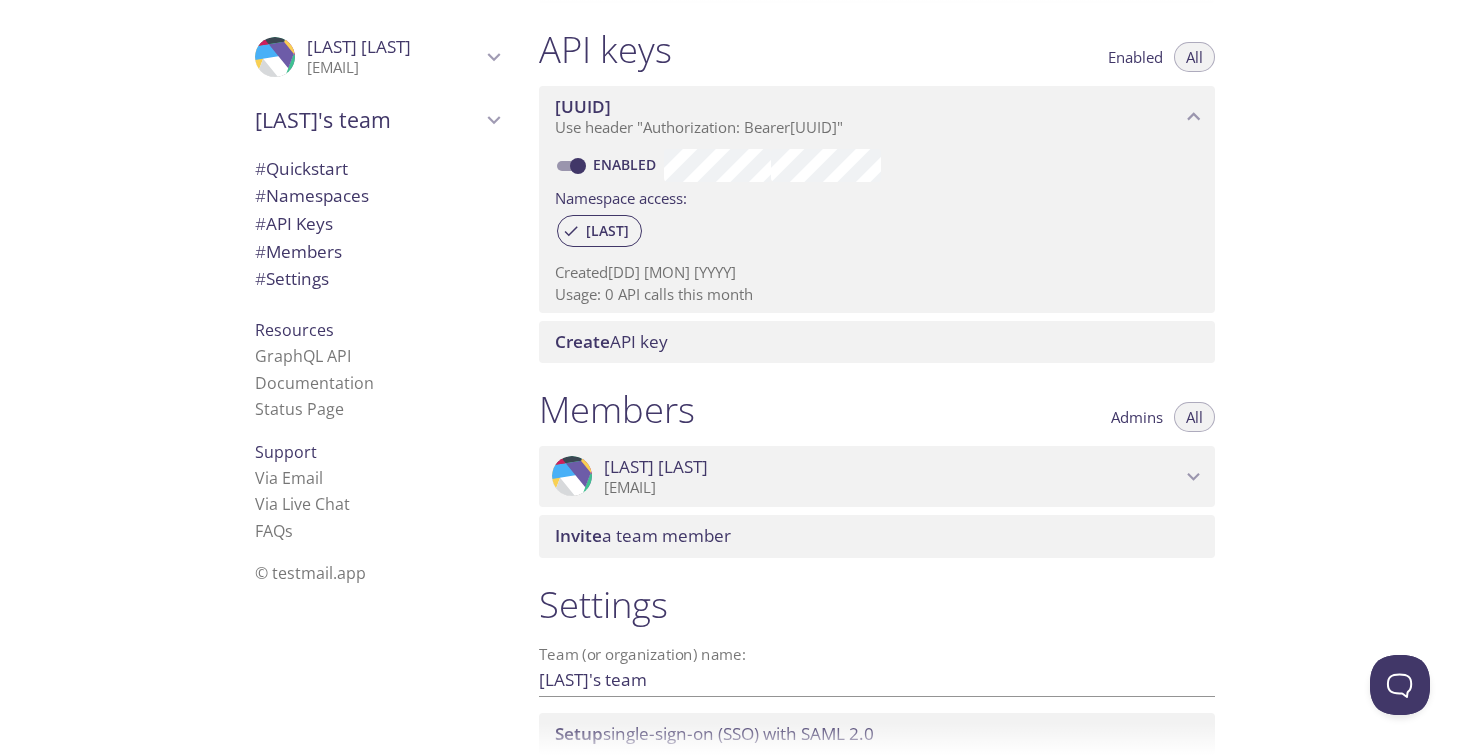 click on "[EMAIL]" at bounding box center [892, 488] 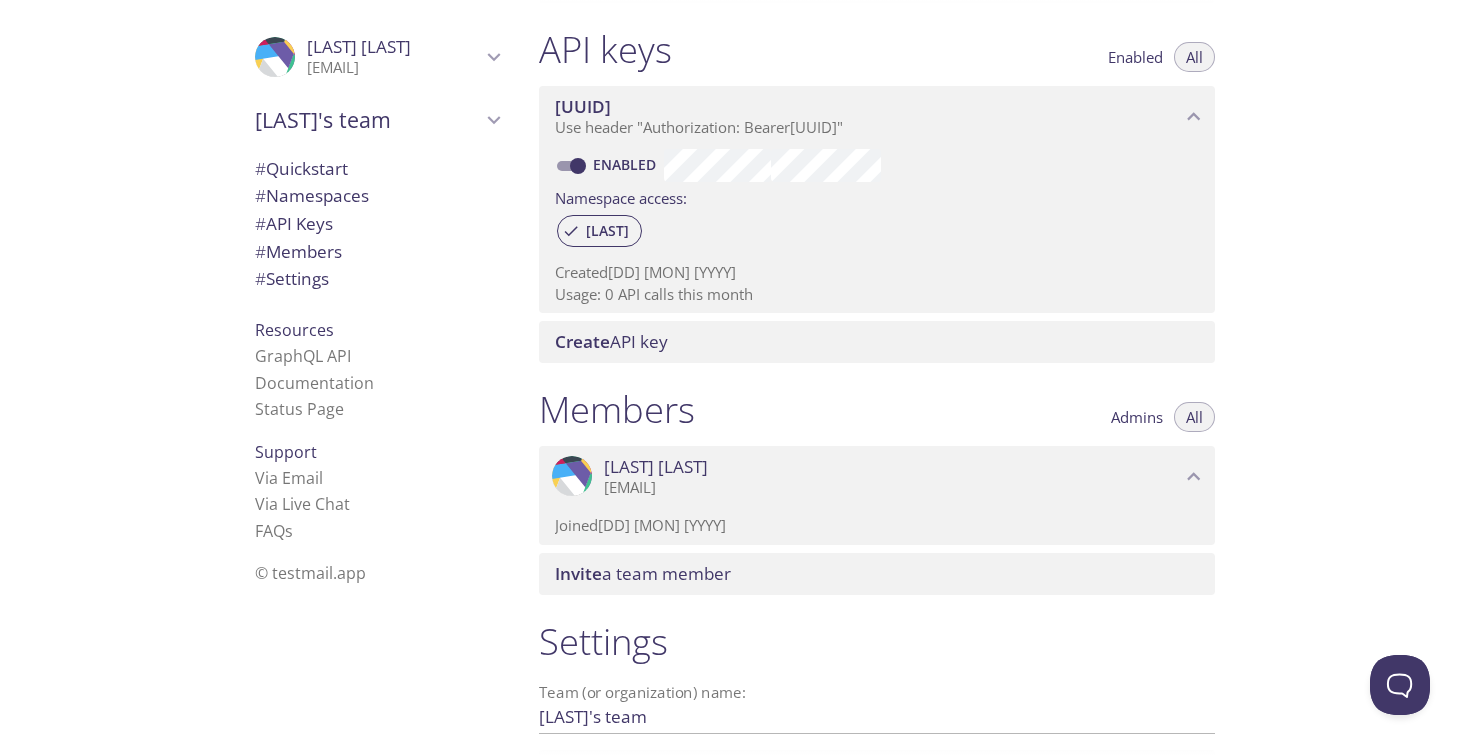 click on "Admins" at bounding box center (1137, 417) 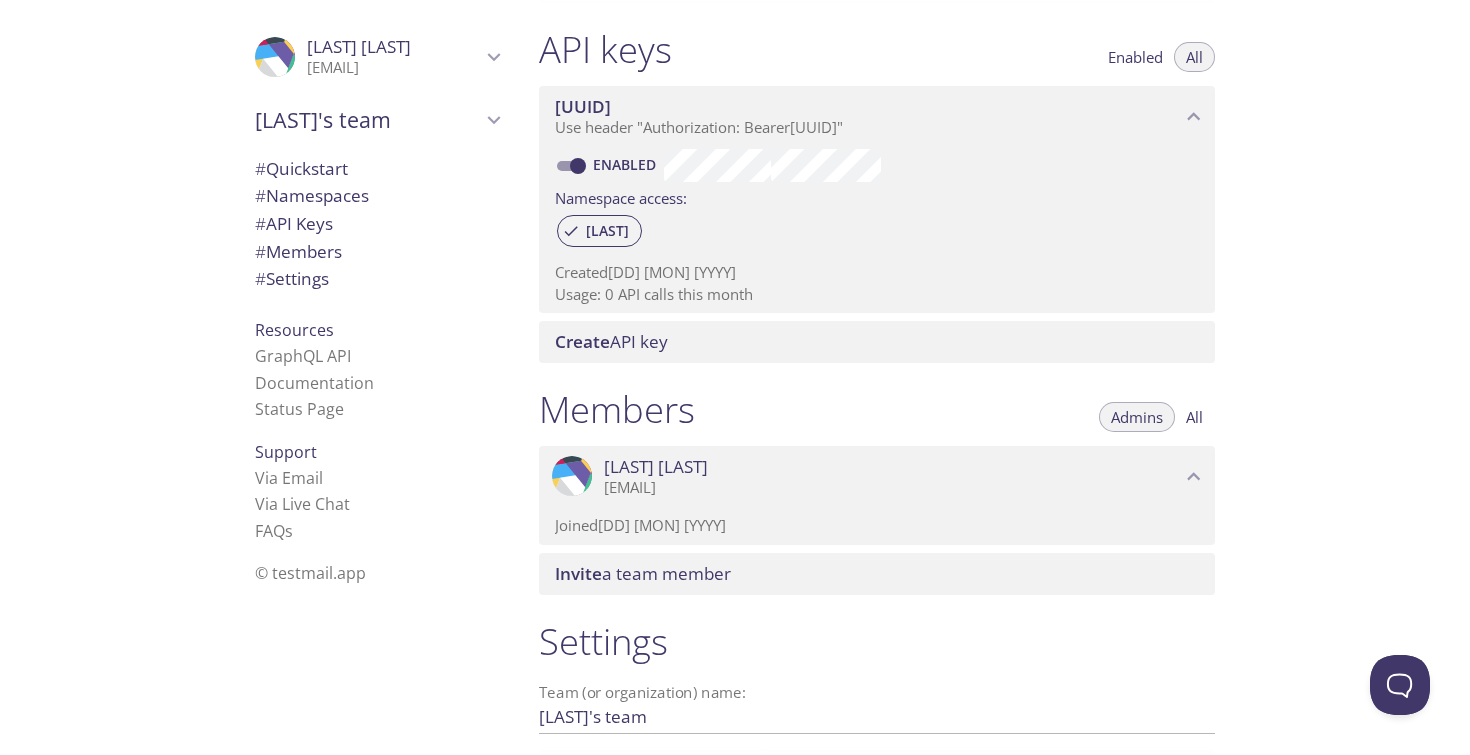 click on "All" at bounding box center (1194, 417) 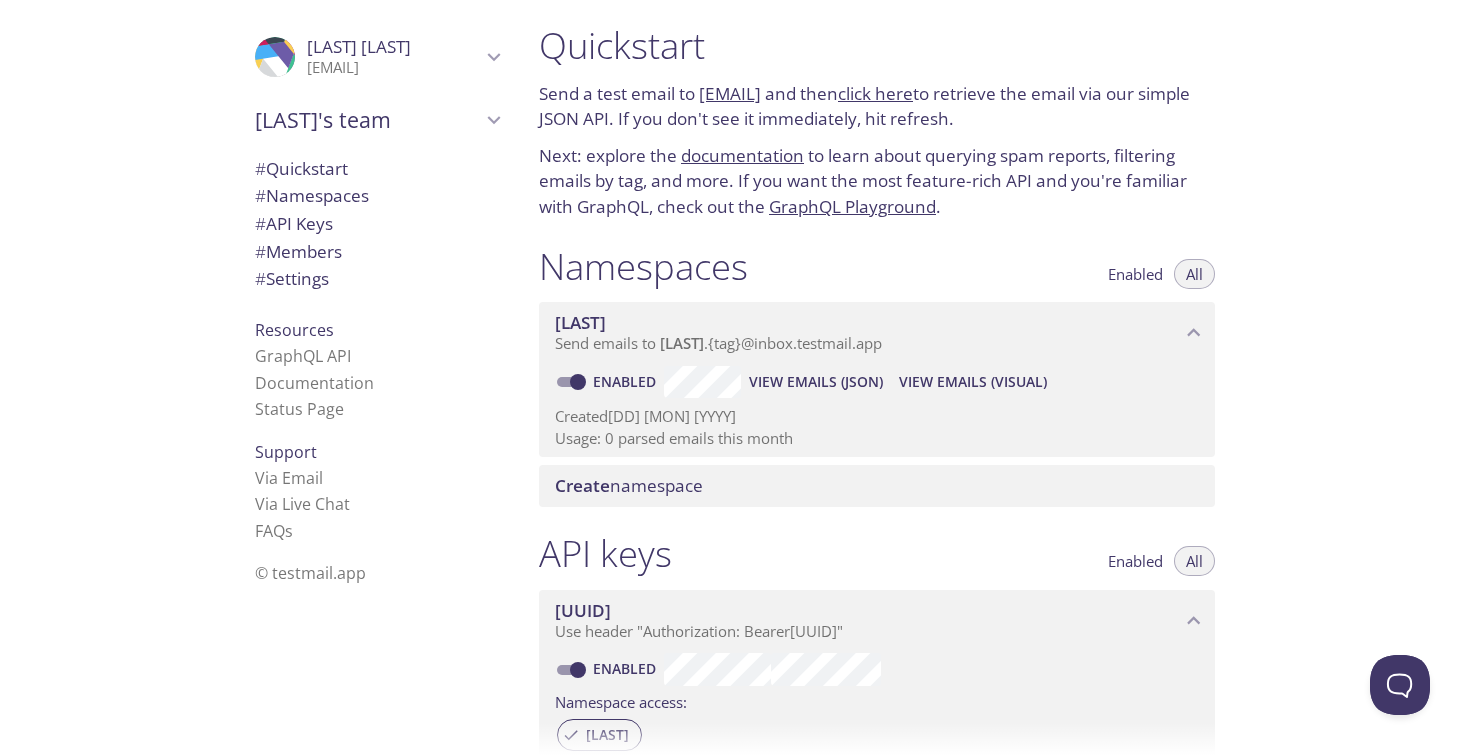 scroll, scrollTop: 0, scrollLeft: 0, axis: both 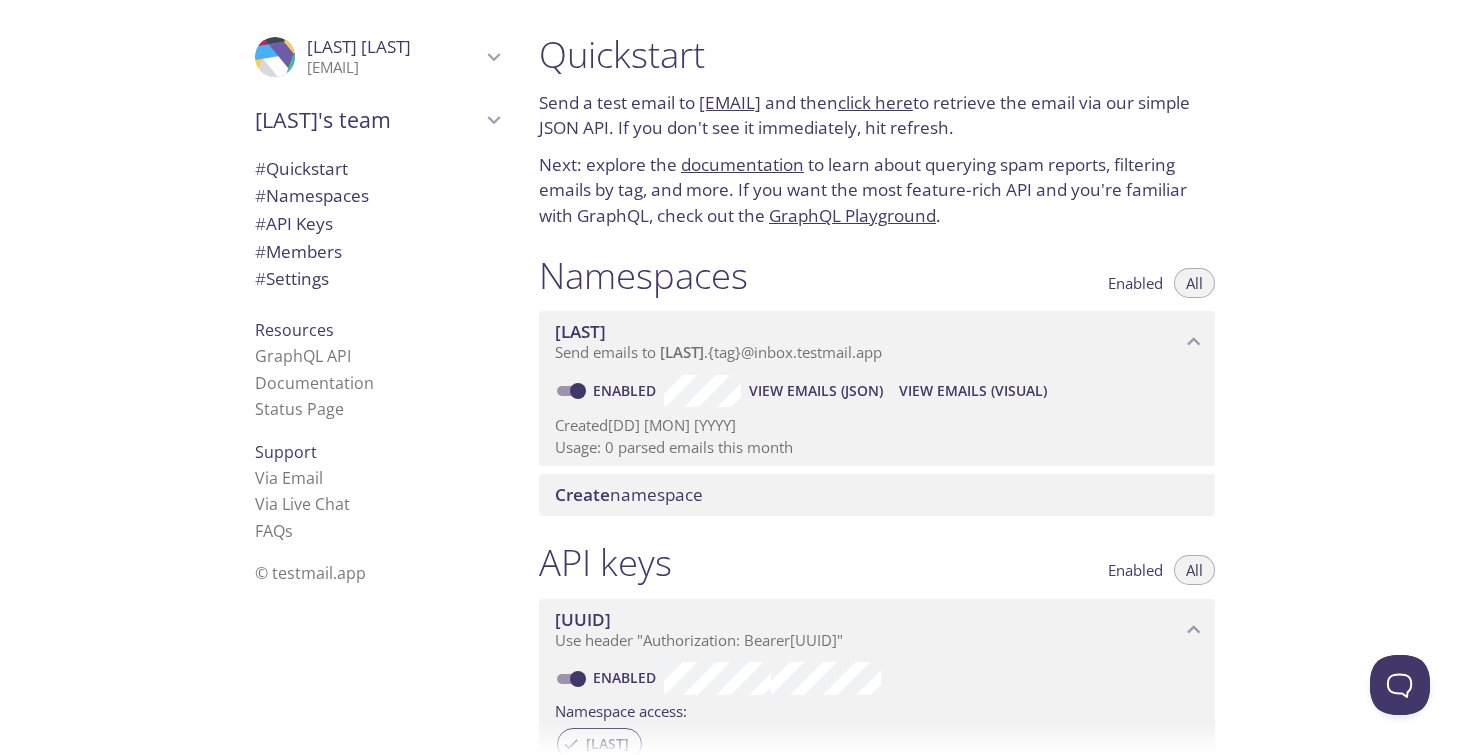 click on "#  Quickstart" at bounding box center [301, 168] 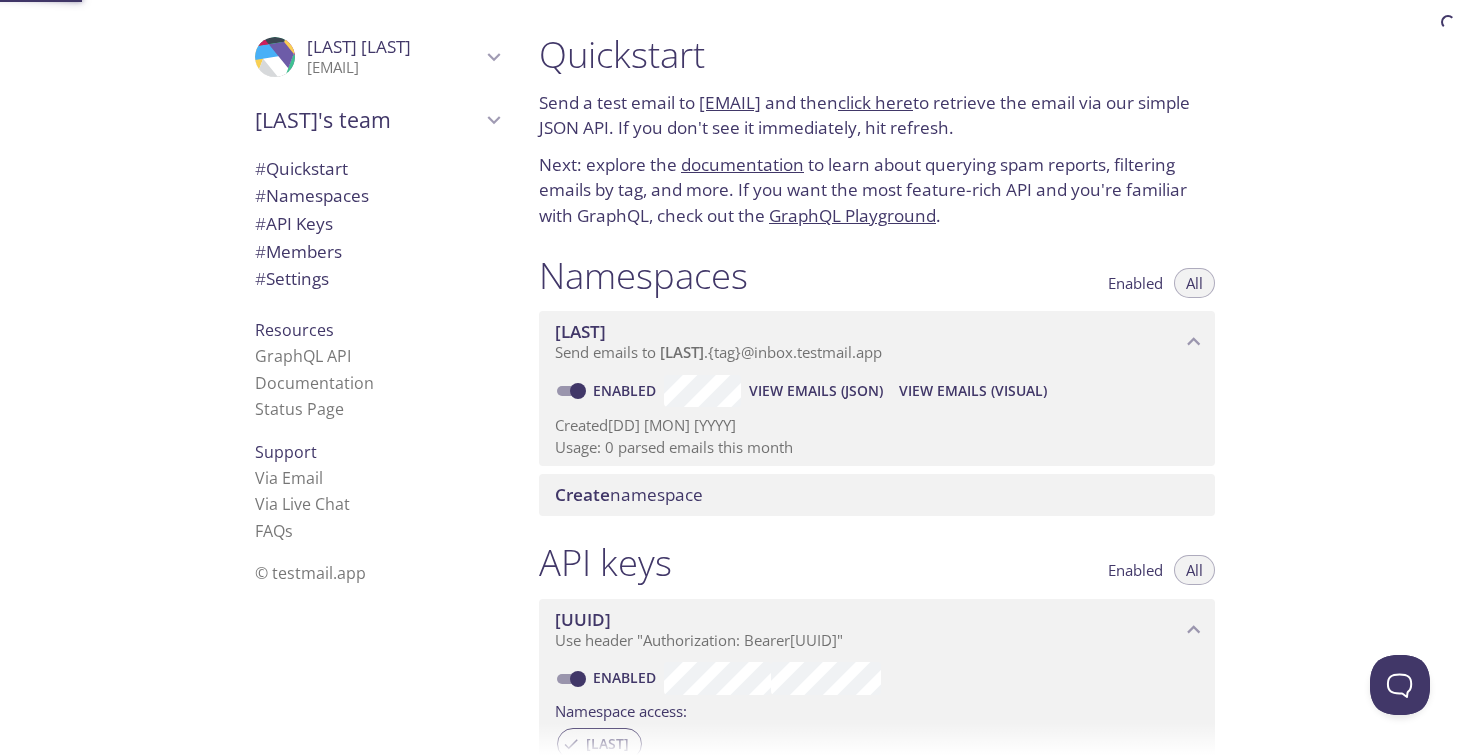 scroll, scrollTop: 32, scrollLeft: 0, axis: vertical 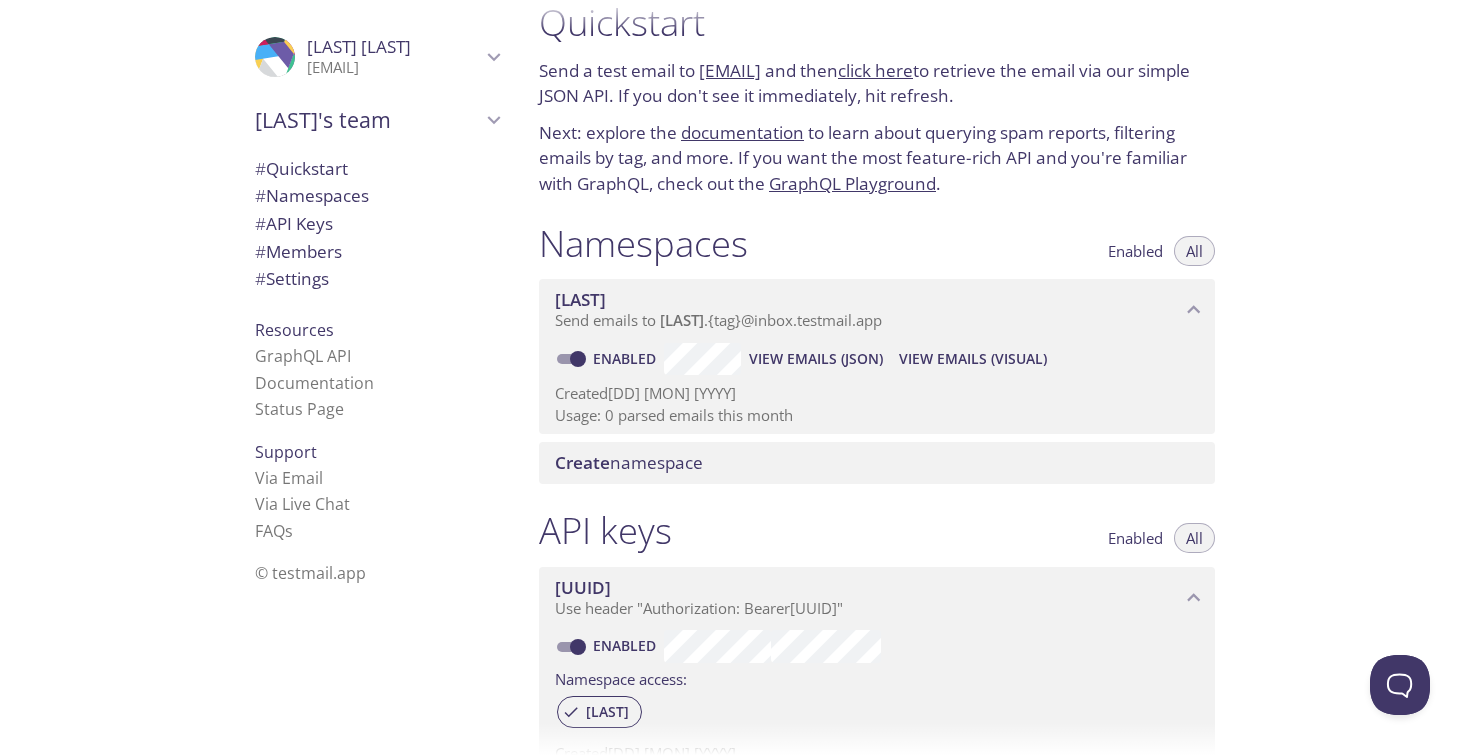 click on "documentation" at bounding box center (742, 132) 